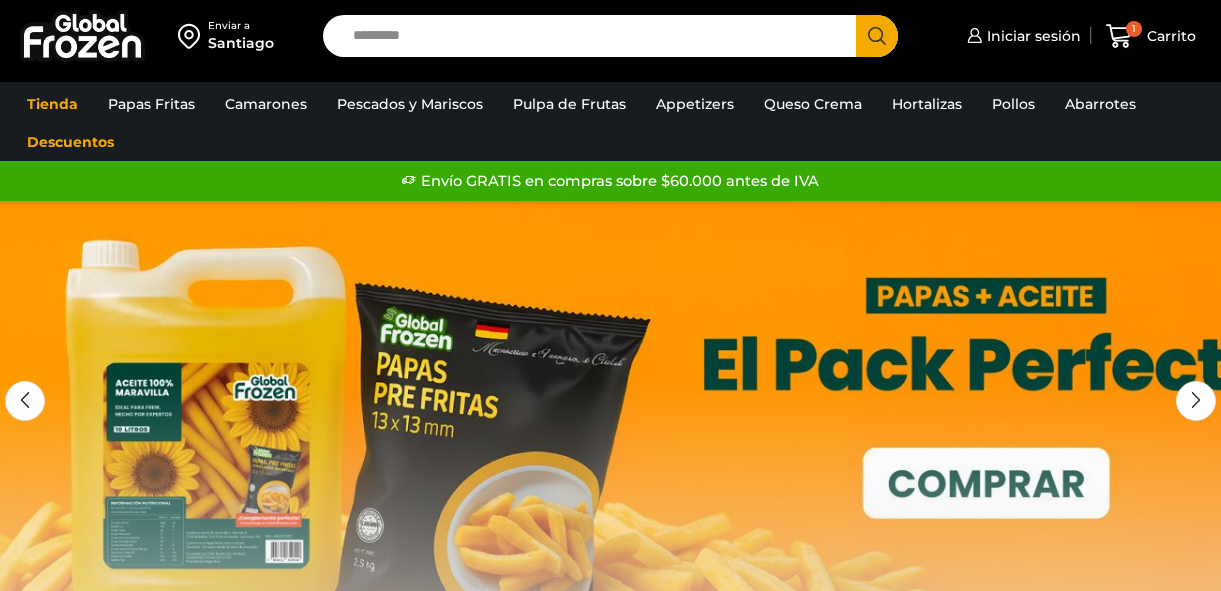 scroll, scrollTop: 0, scrollLeft: 0, axis: both 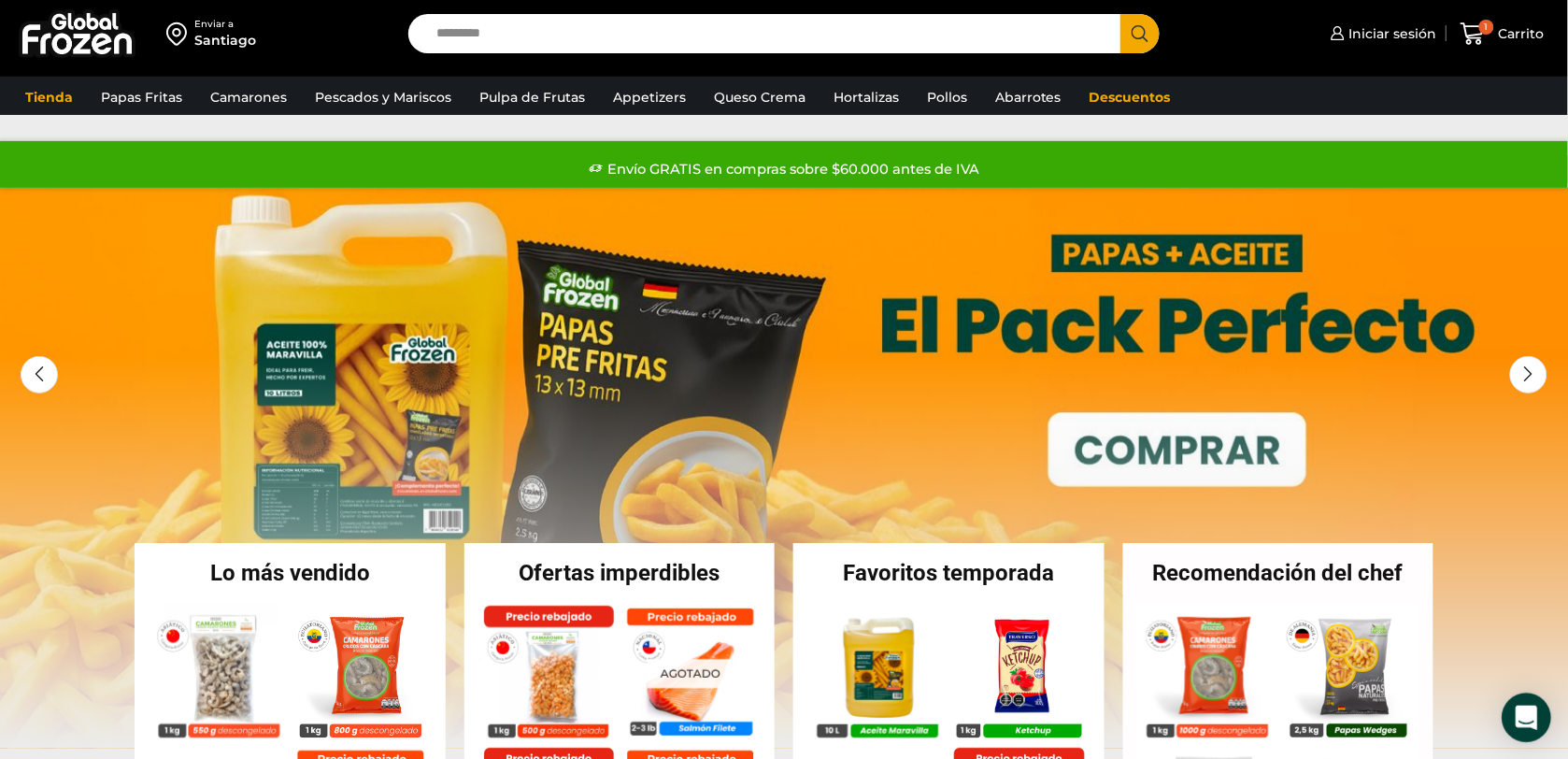 click 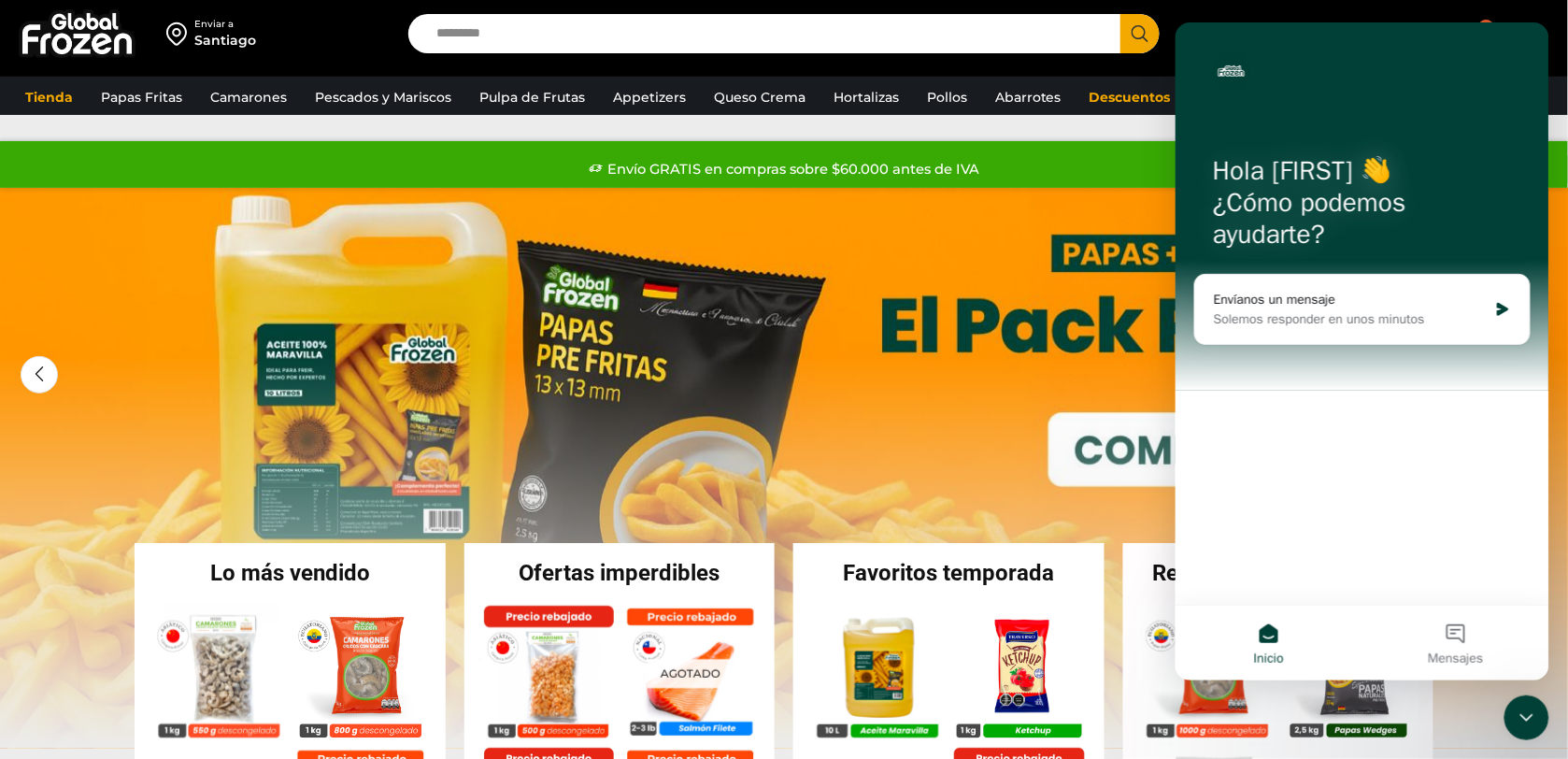 scroll, scrollTop: 0, scrollLeft: 0, axis: both 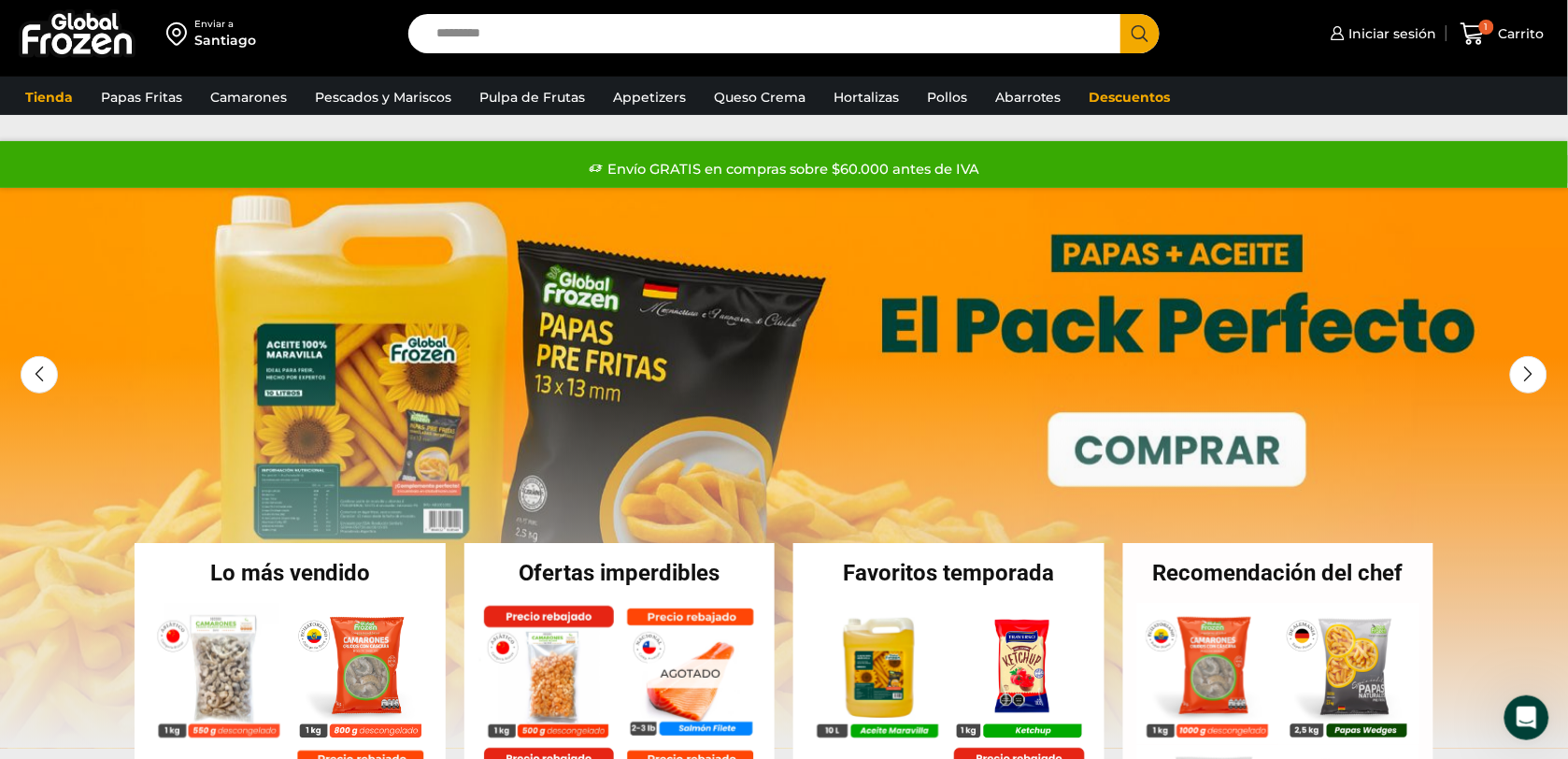 click 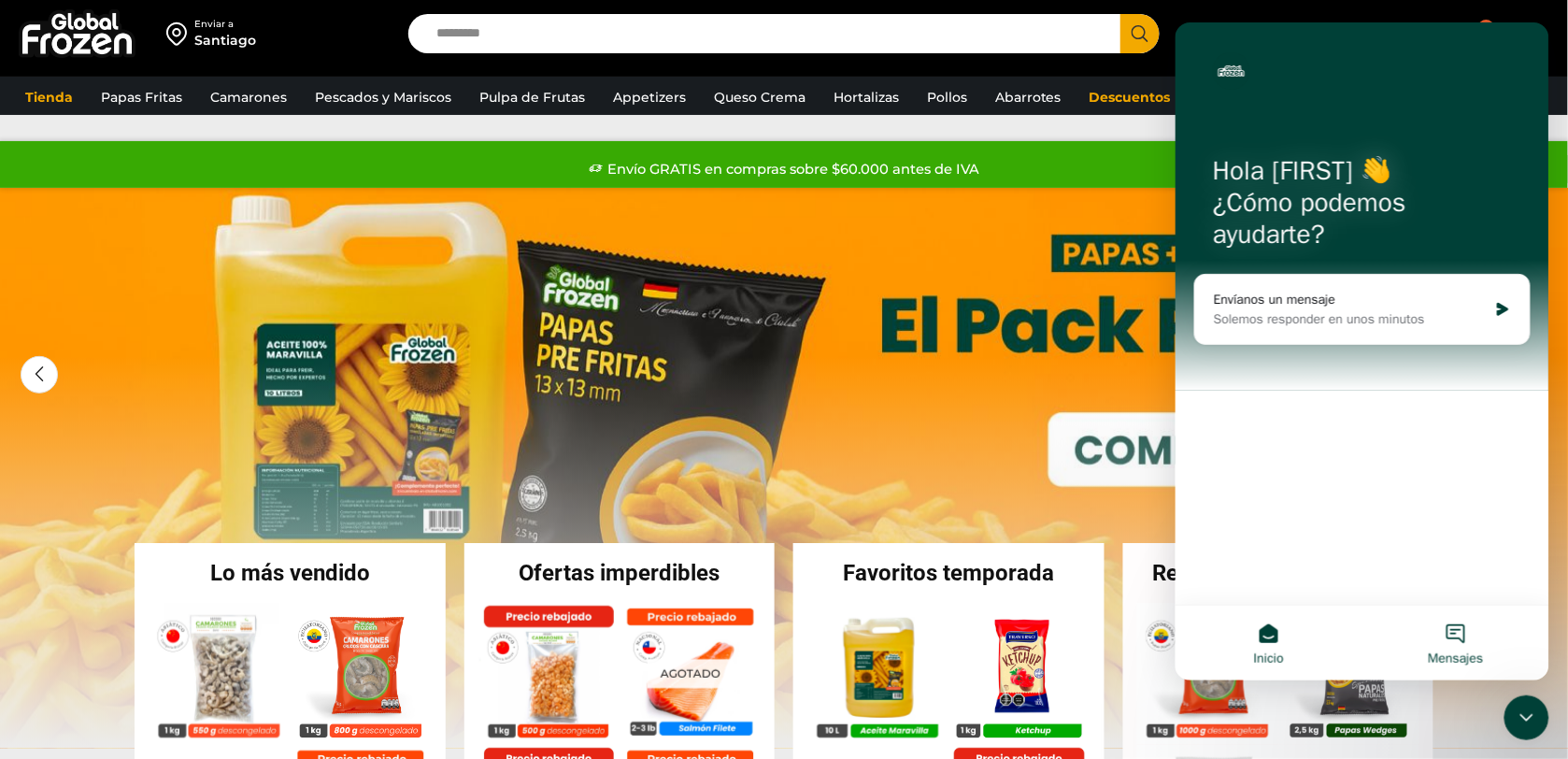 click on "Mensajes" at bounding box center [1455, 642] 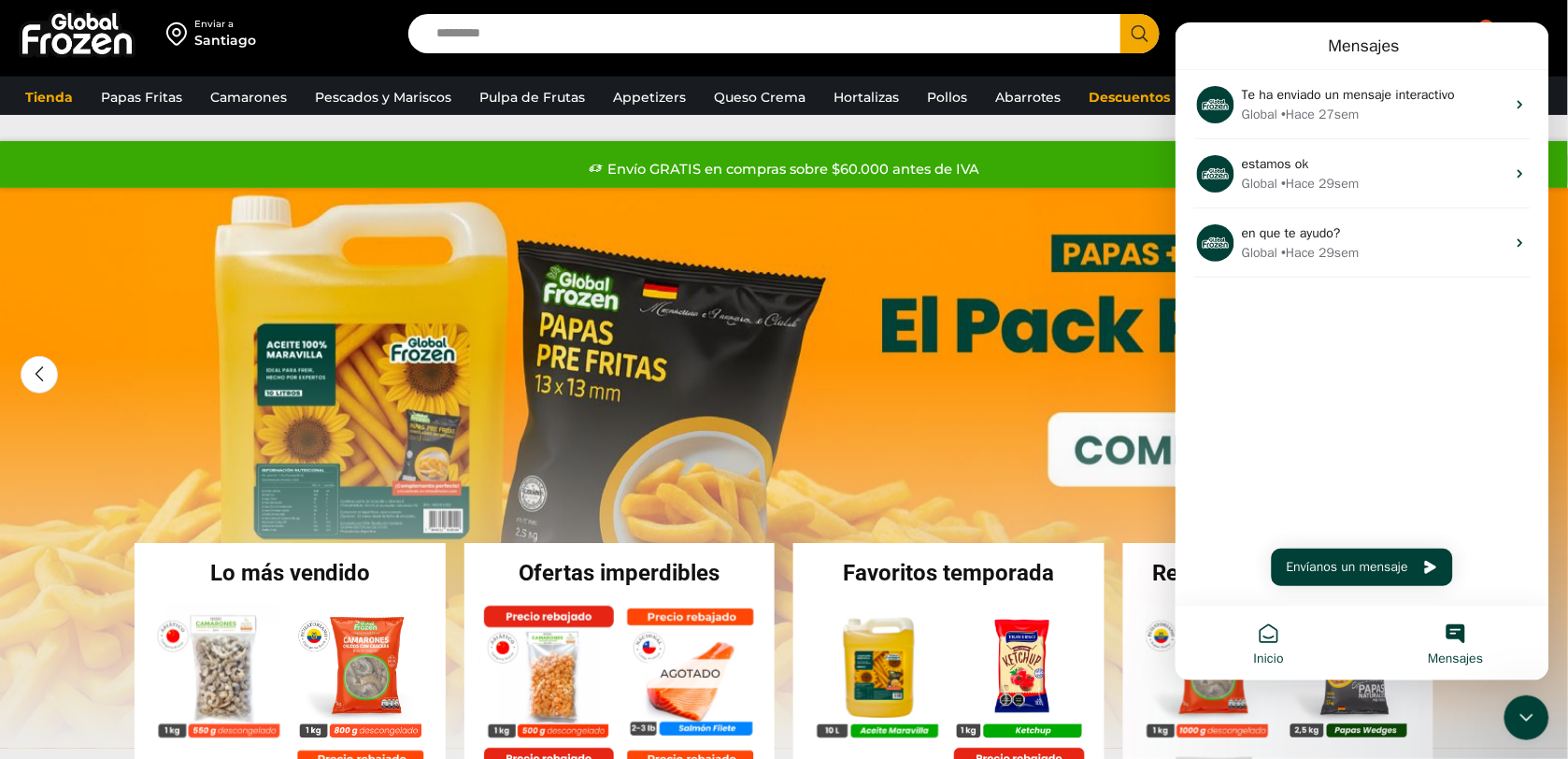 click on "Inicio" at bounding box center [1268, 642] 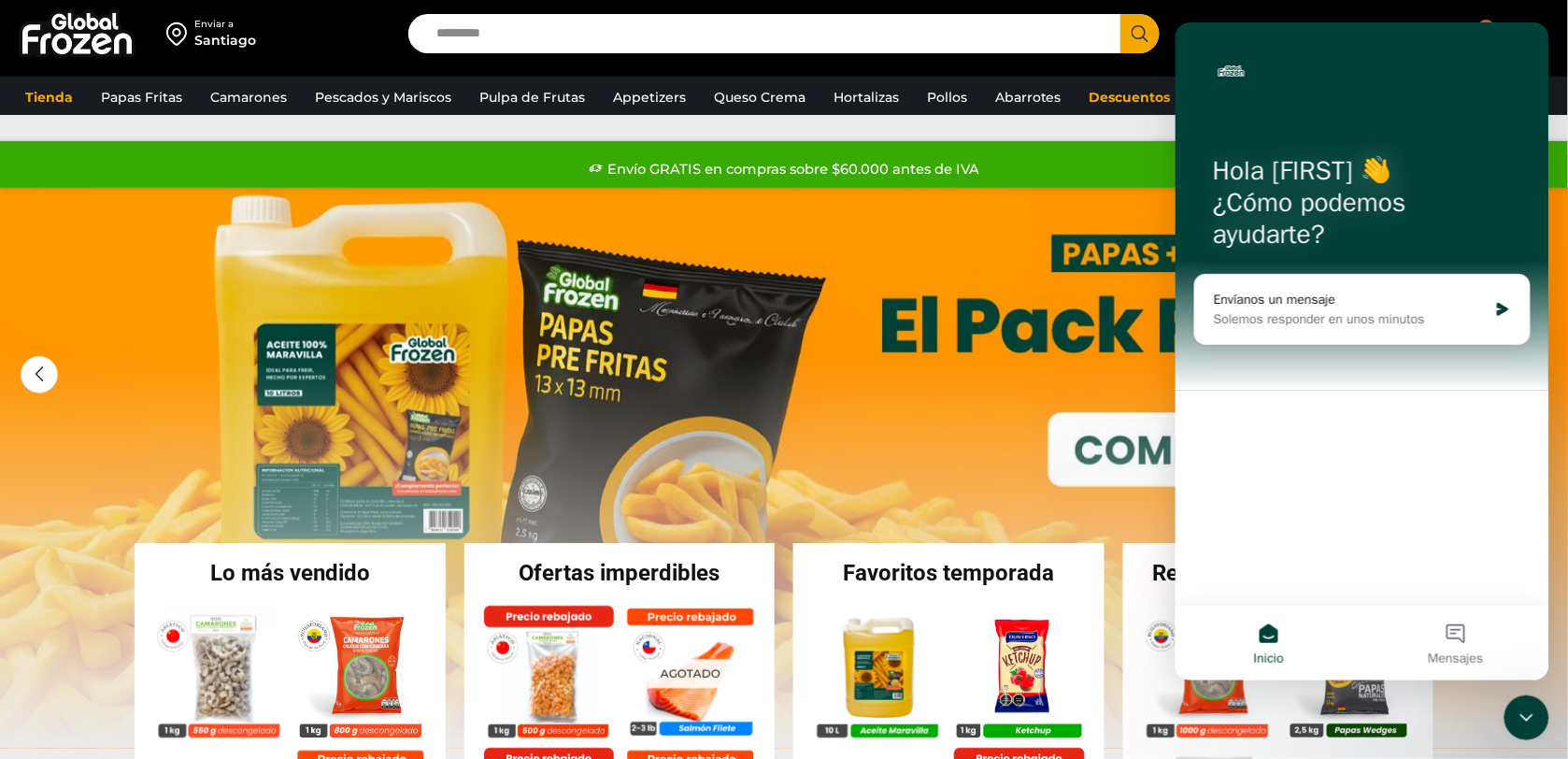 click 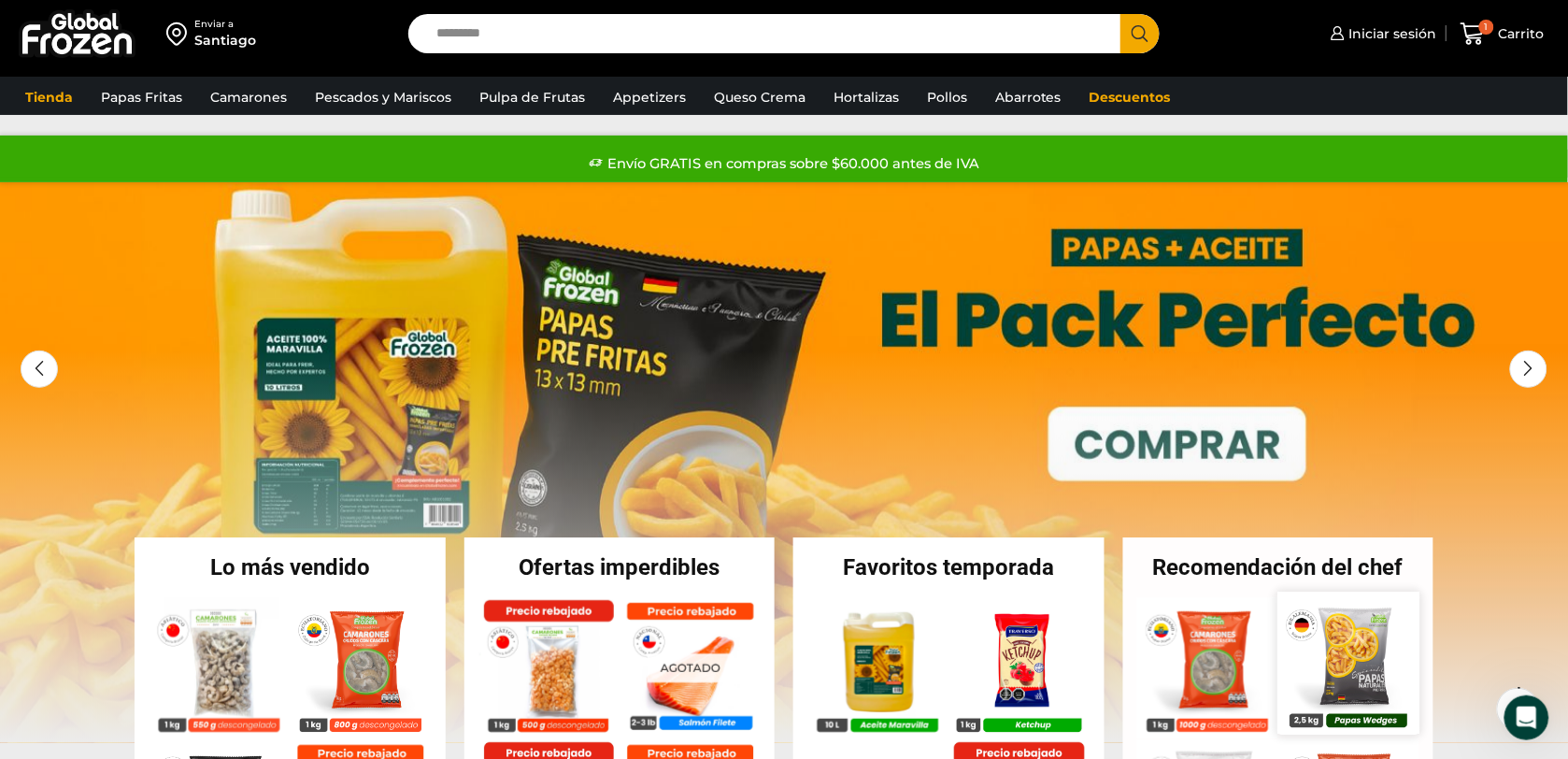 scroll, scrollTop: 0, scrollLeft: 0, axis: both 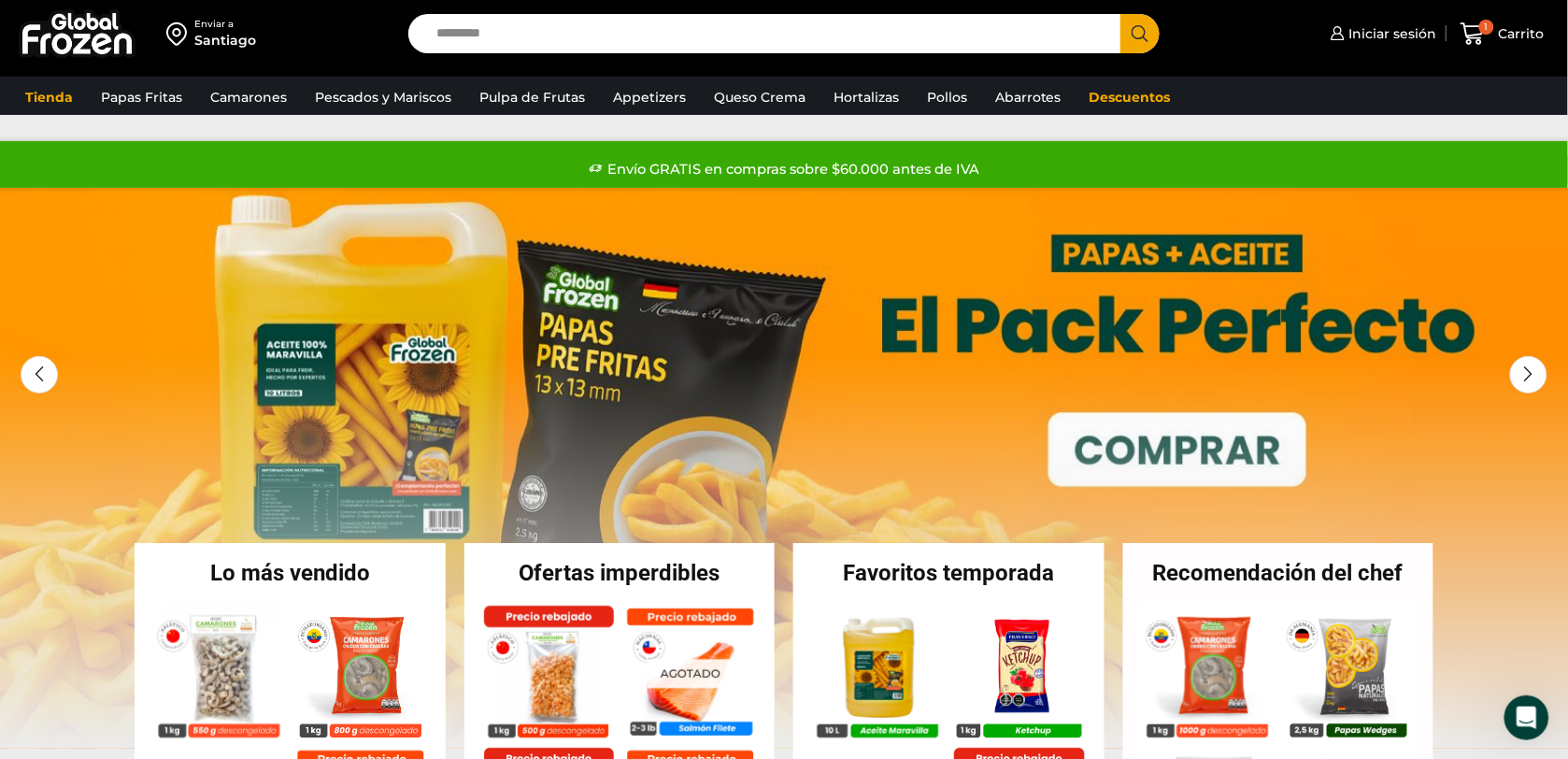 click 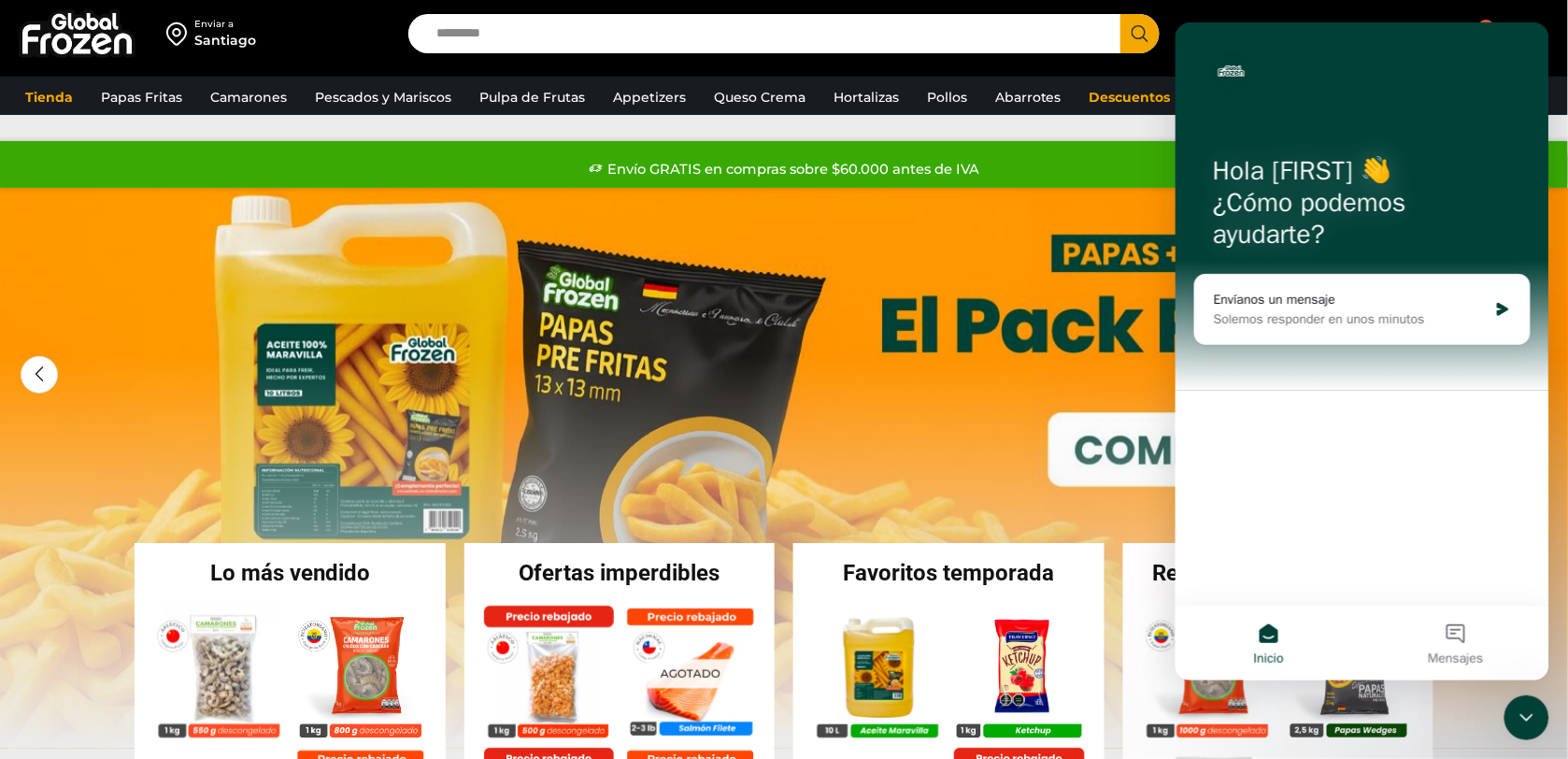 click 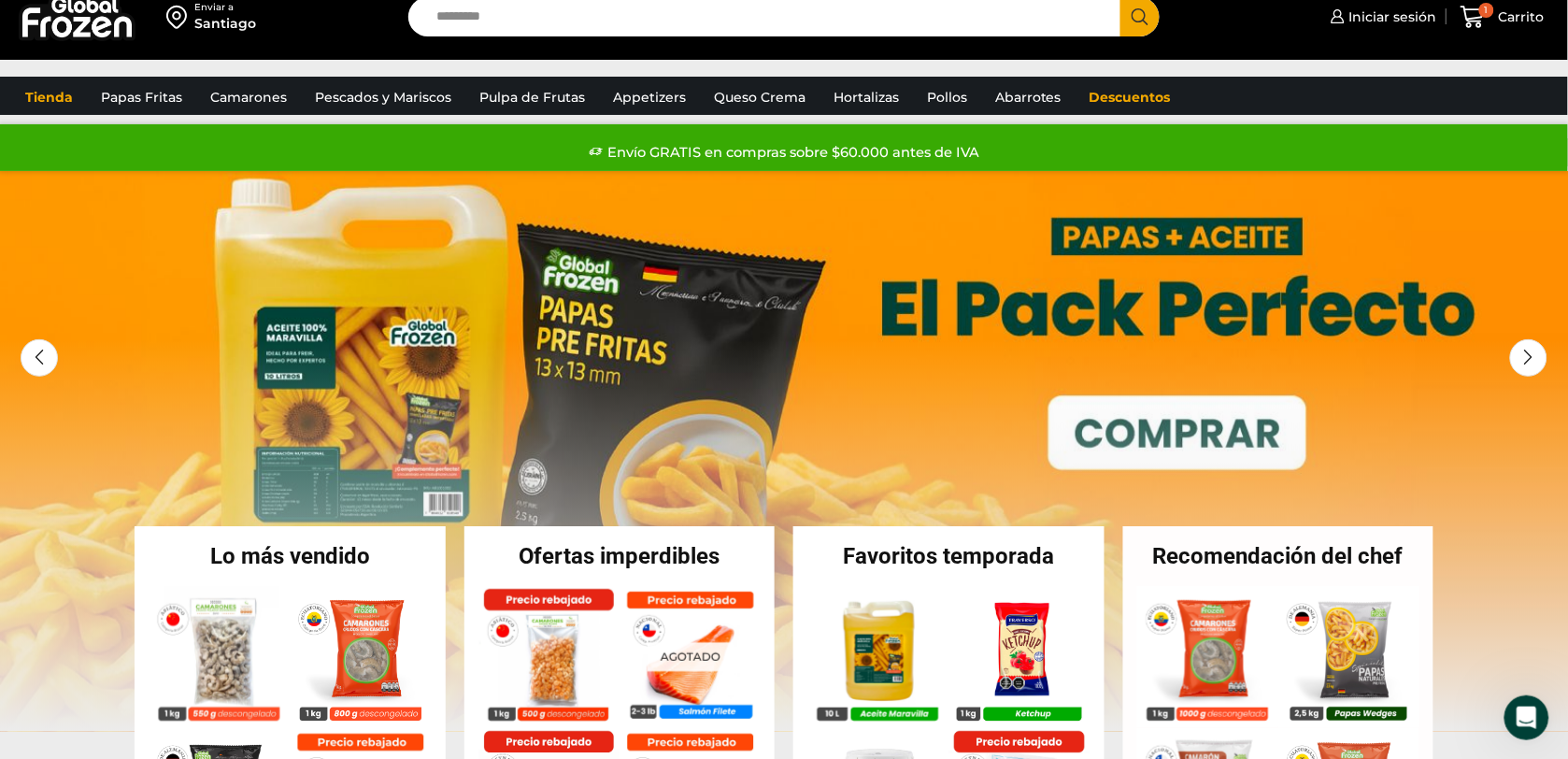 scroll, scrollTop: 0, scrollLeft: 0, axis: both 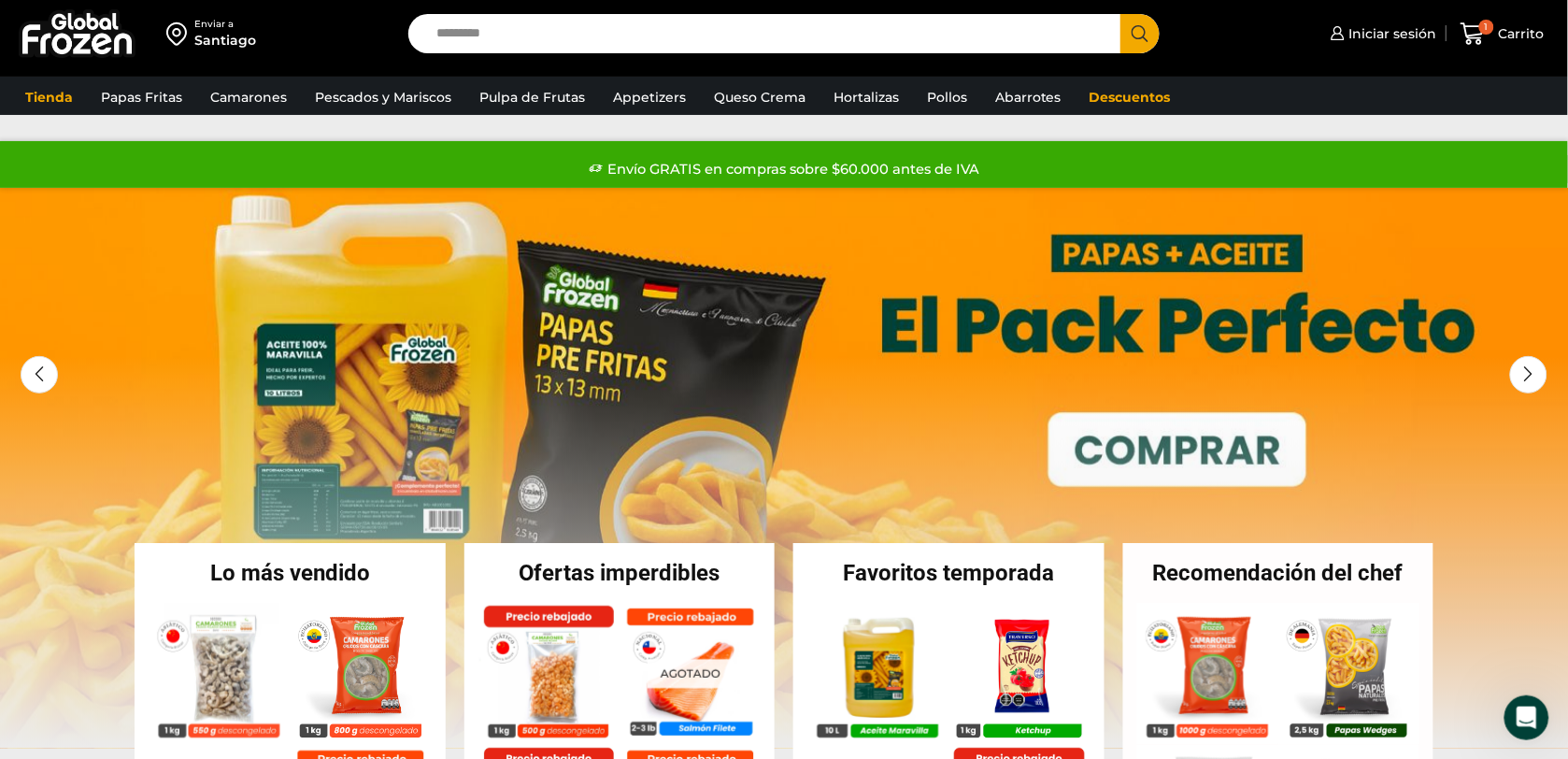 click on "Ofertas imperdibles" at bounding box center (620, 573) 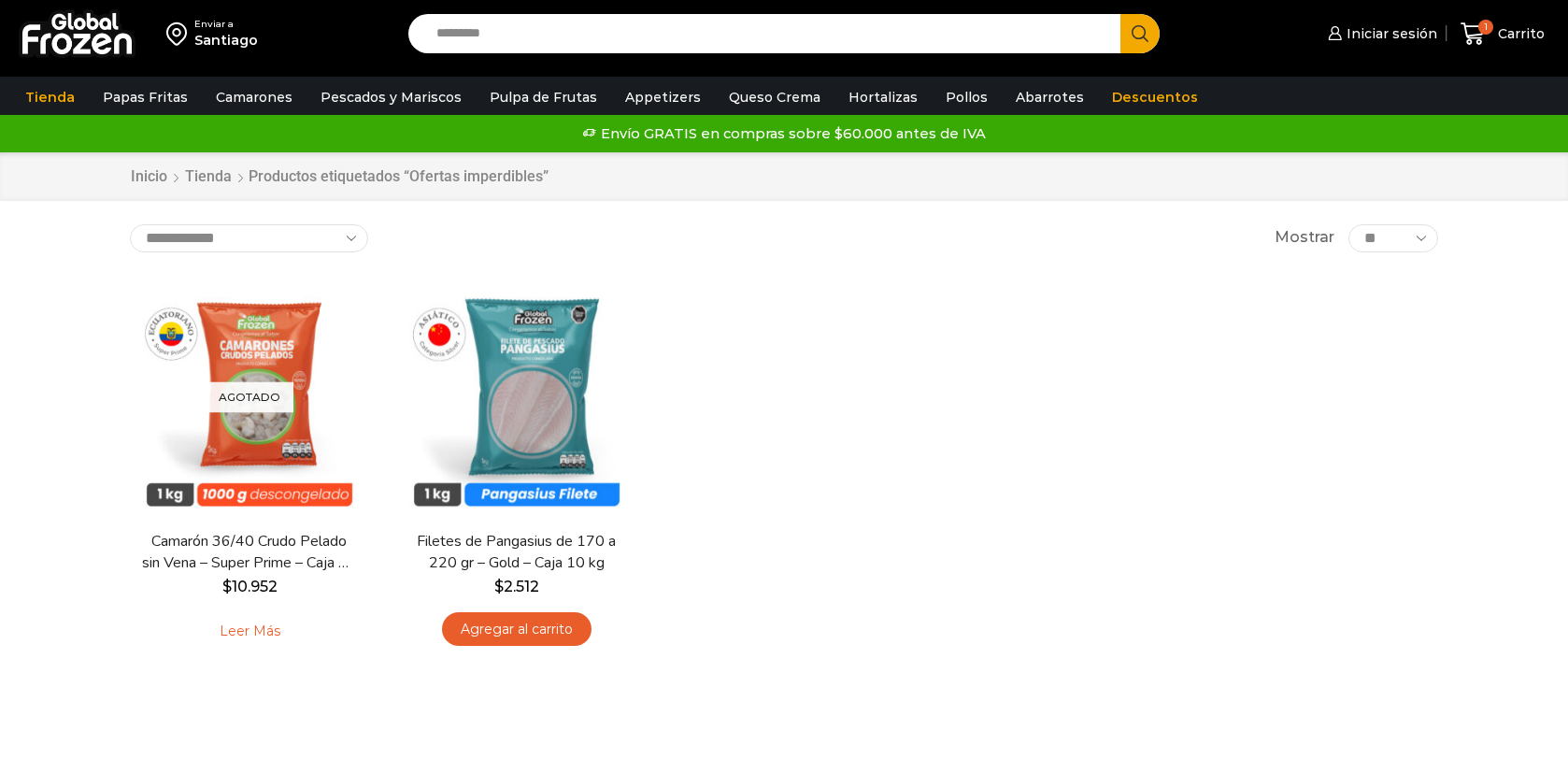 scroll, scrollTop: 0, scrollLeft: 0, axis: both 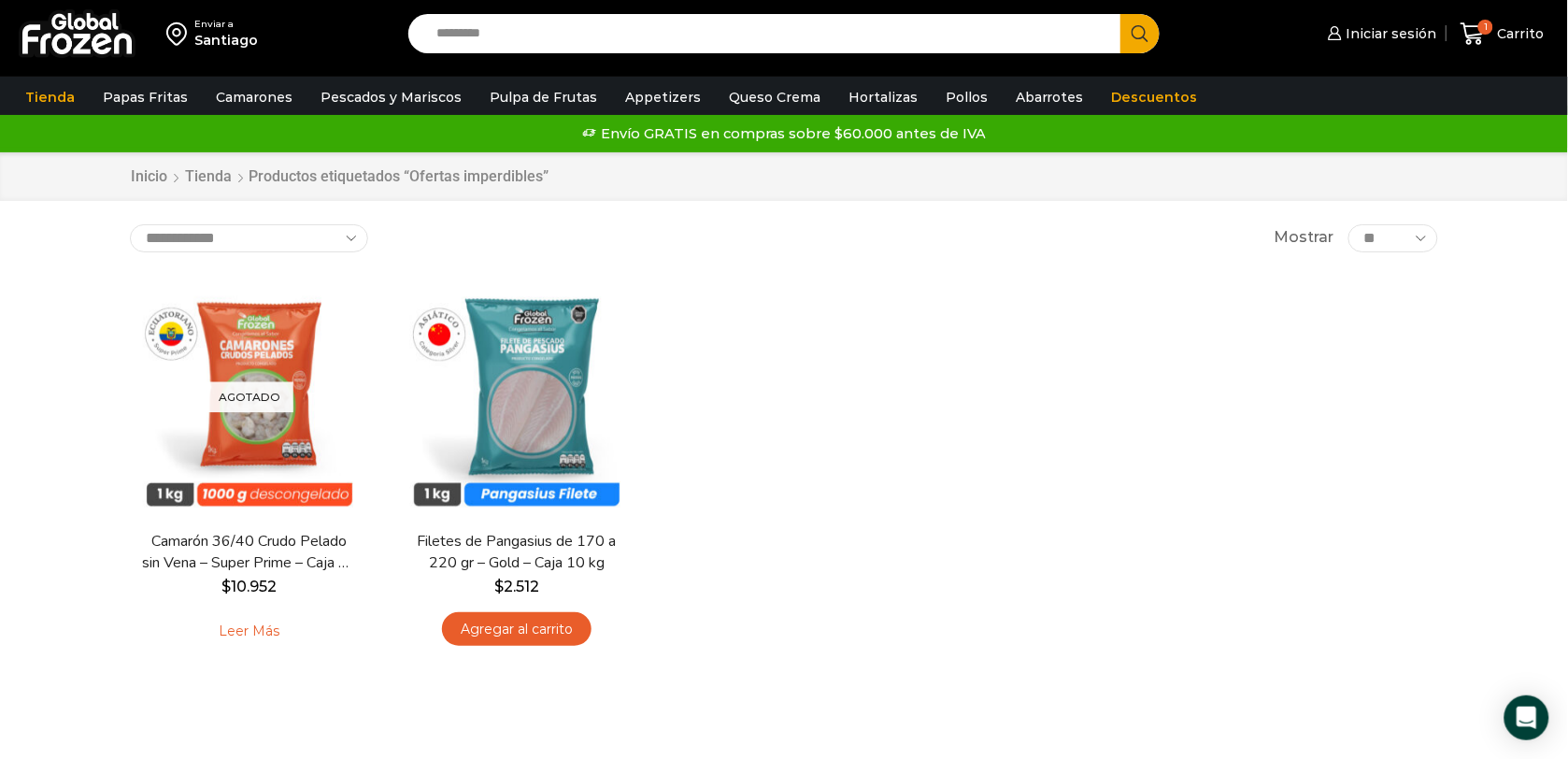 click on "Enviar a" at bounding box center [226, 24] 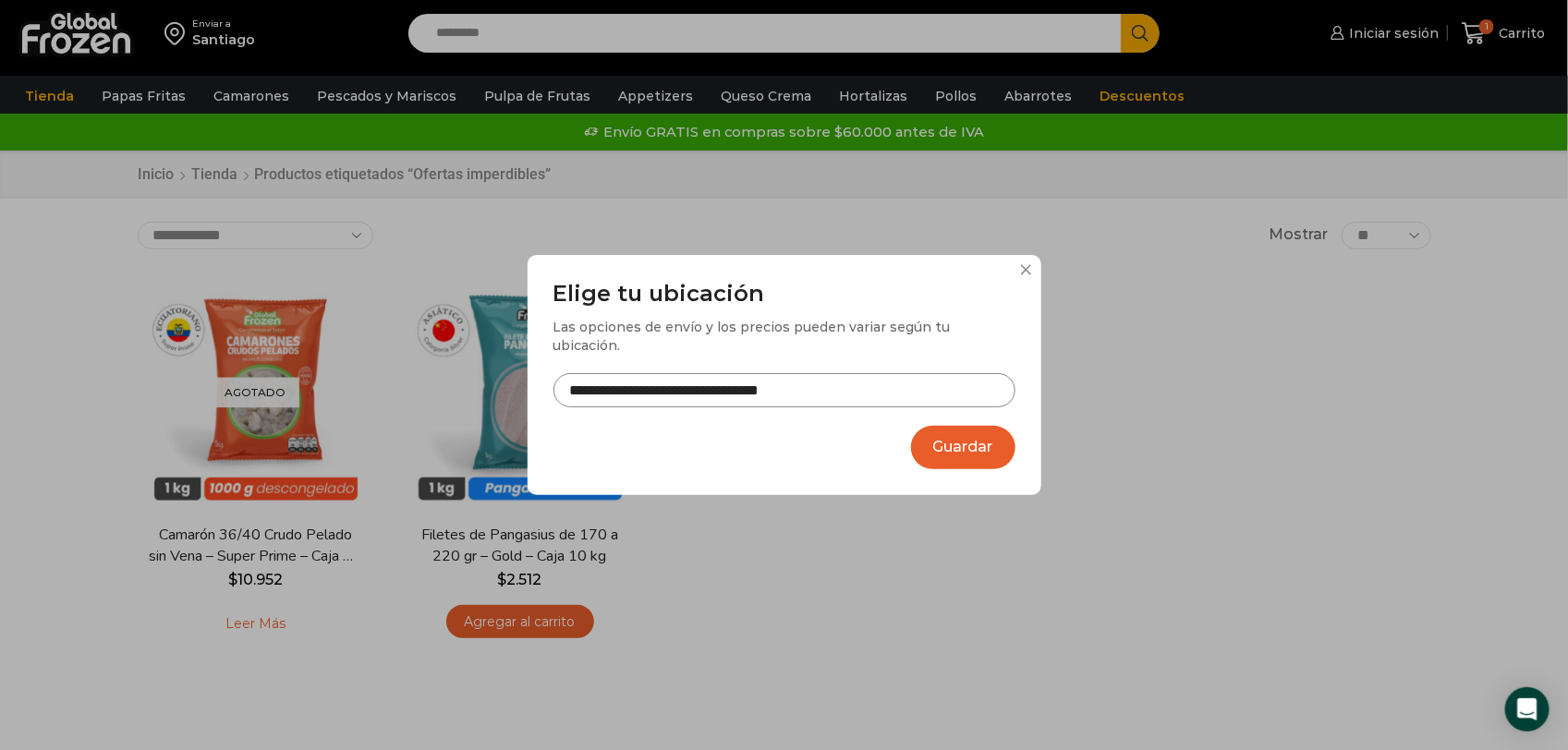 click on "**********" at bounding box center [784, 390] 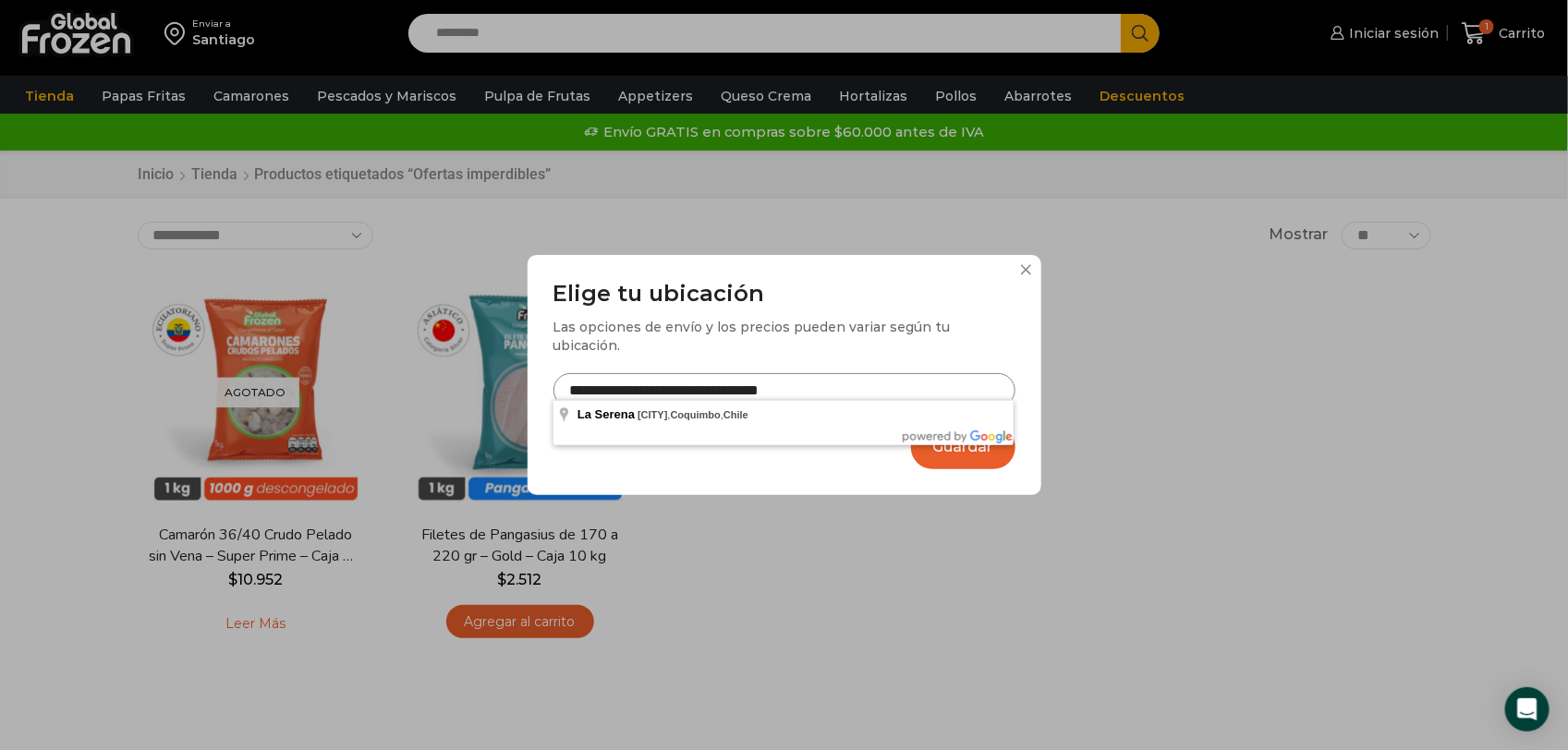 click on "**********" at bounding box center [784, 390] 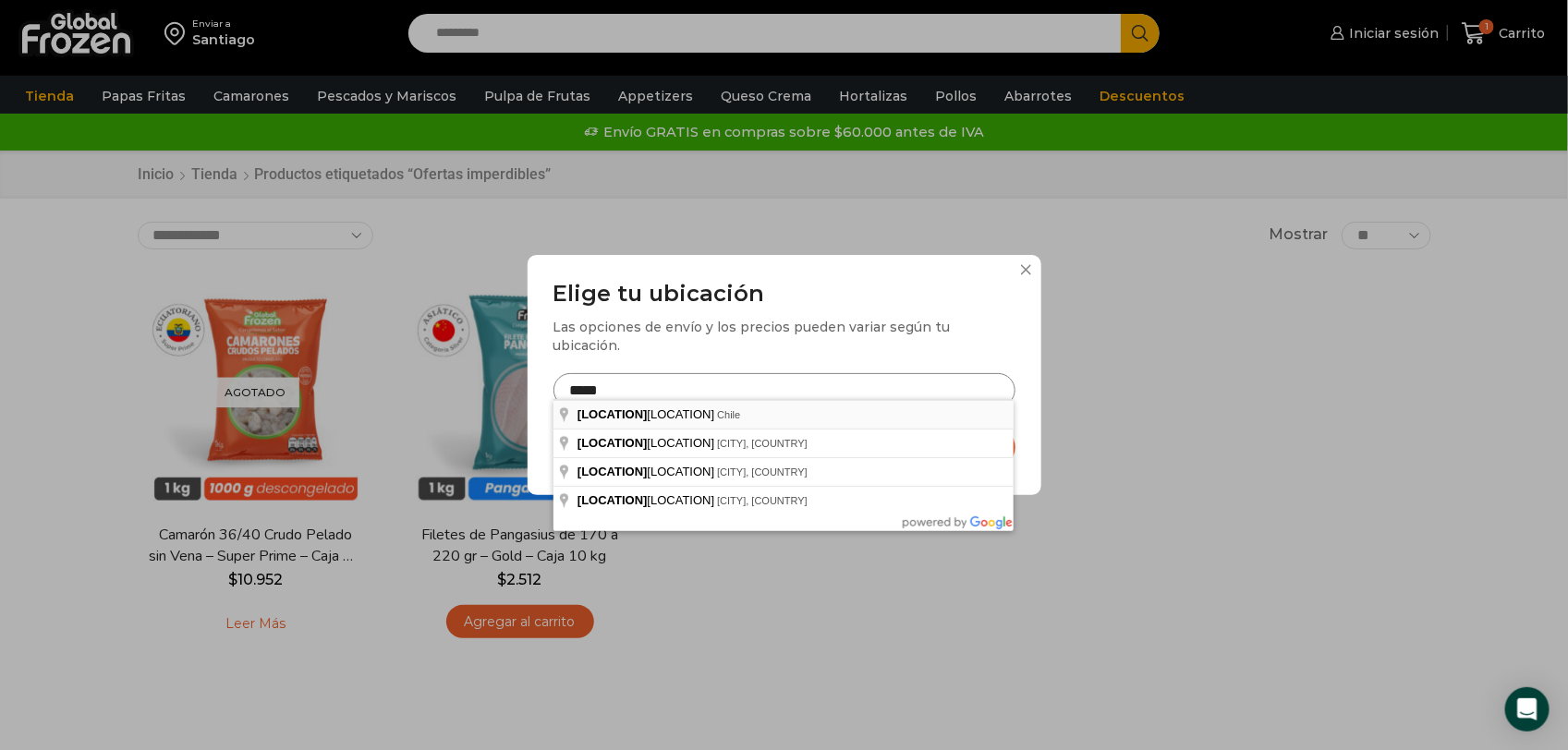 type on "**********" 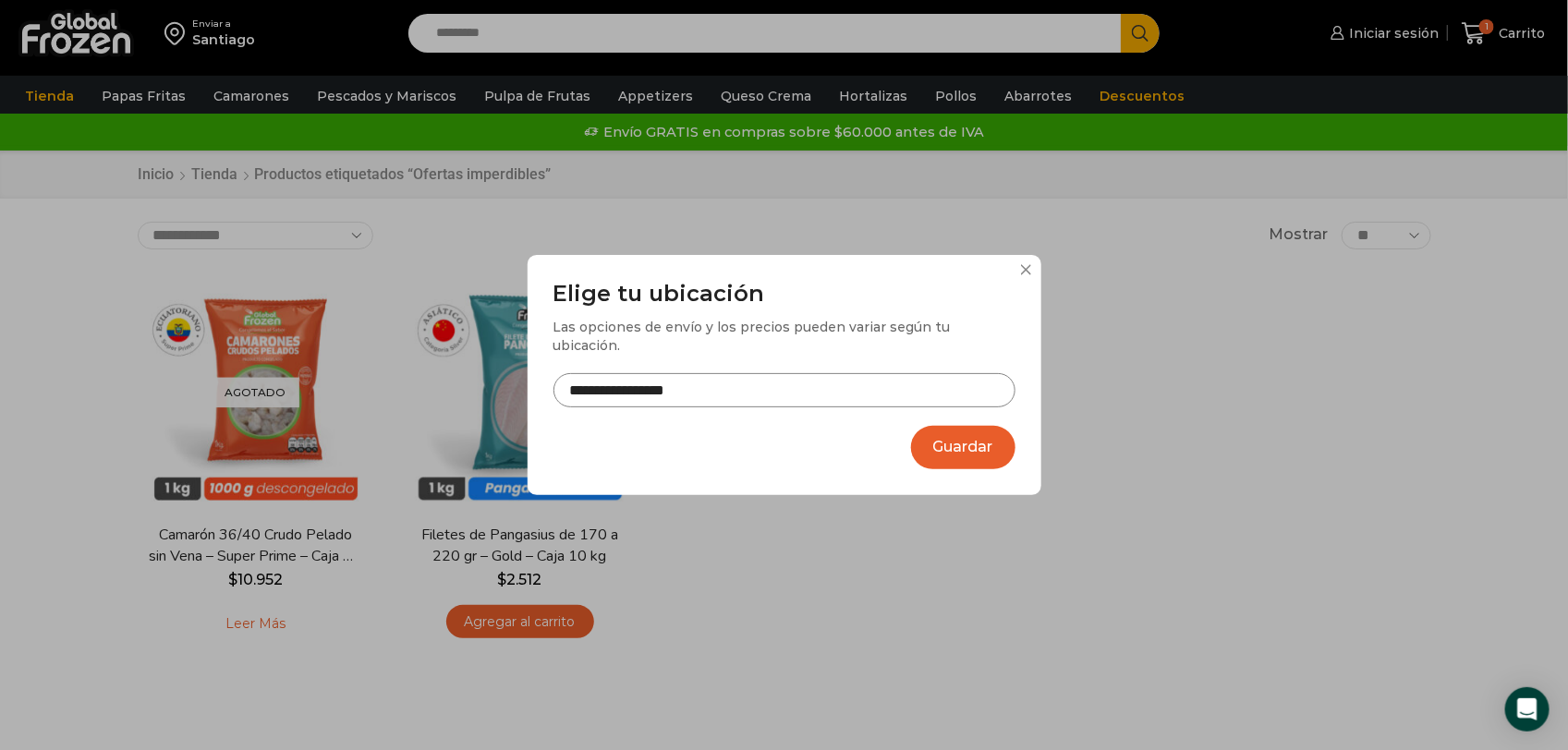 click on "Guardar" at bounding box center [963, 447] 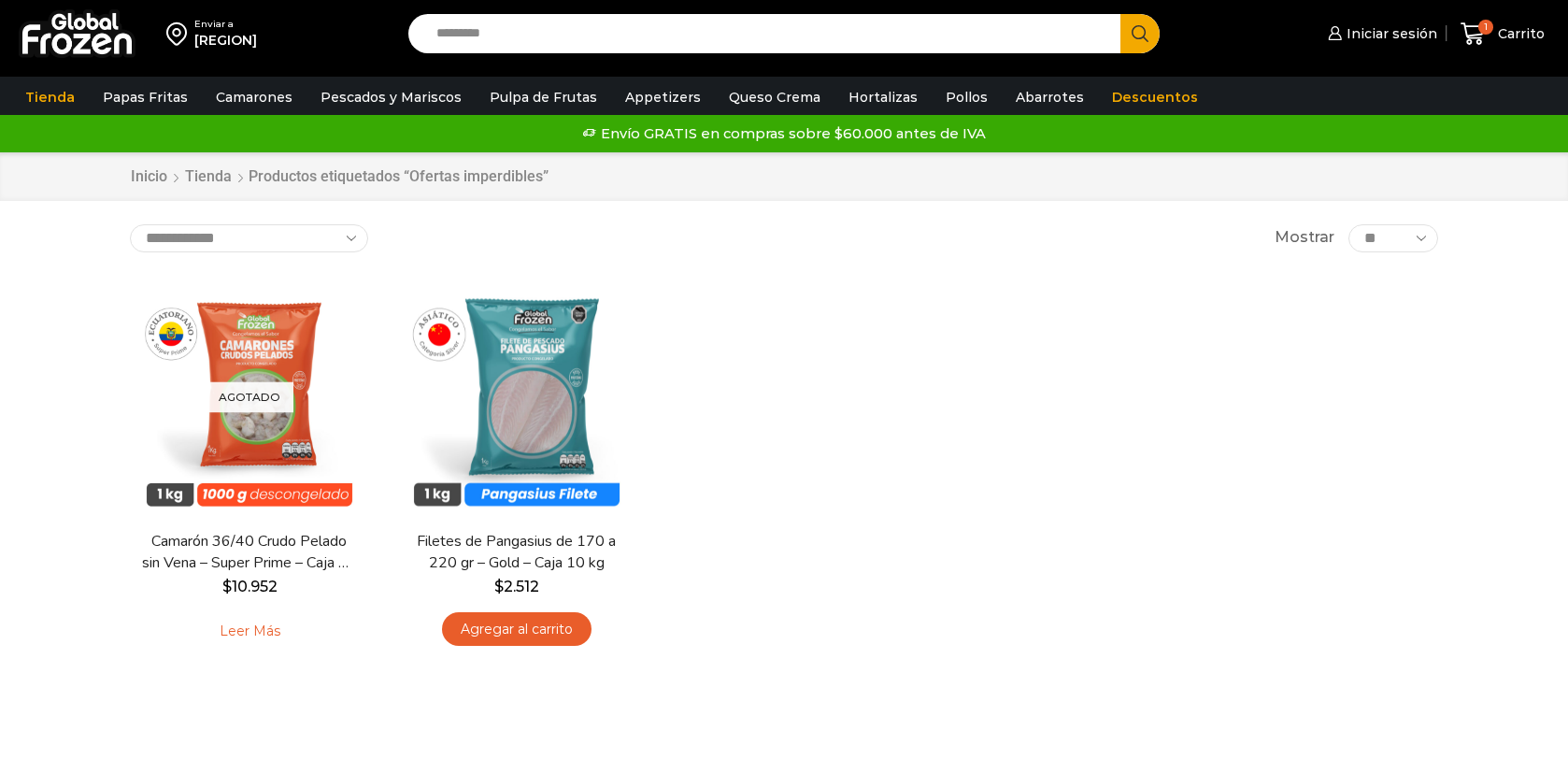 scroll, scrollTop: 0, scrollLeft: 0, axis: both 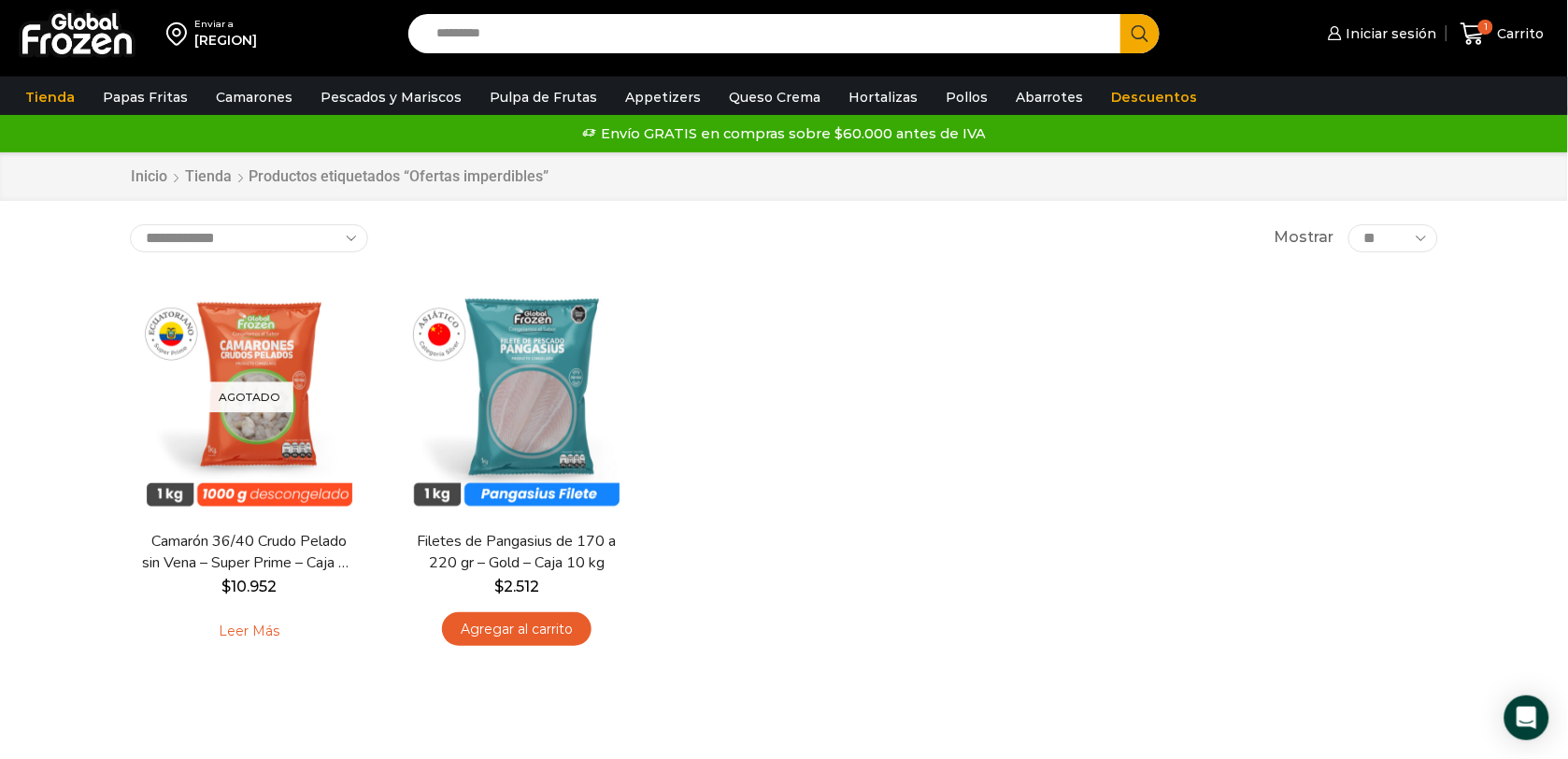 click at bounding box center (77, 34) 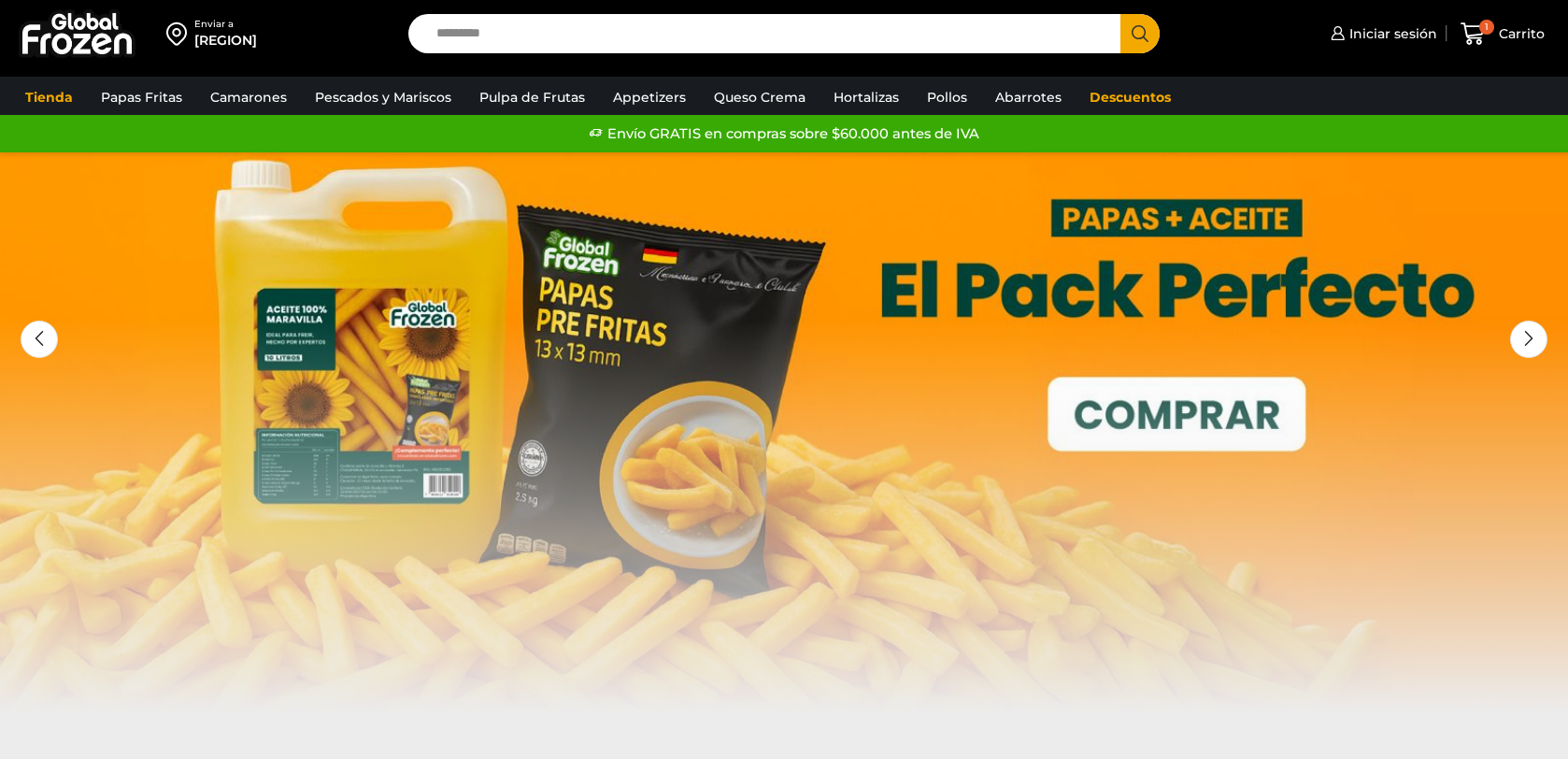 scroll, scrollTop: 0, scrollLeft: 0, axis: both 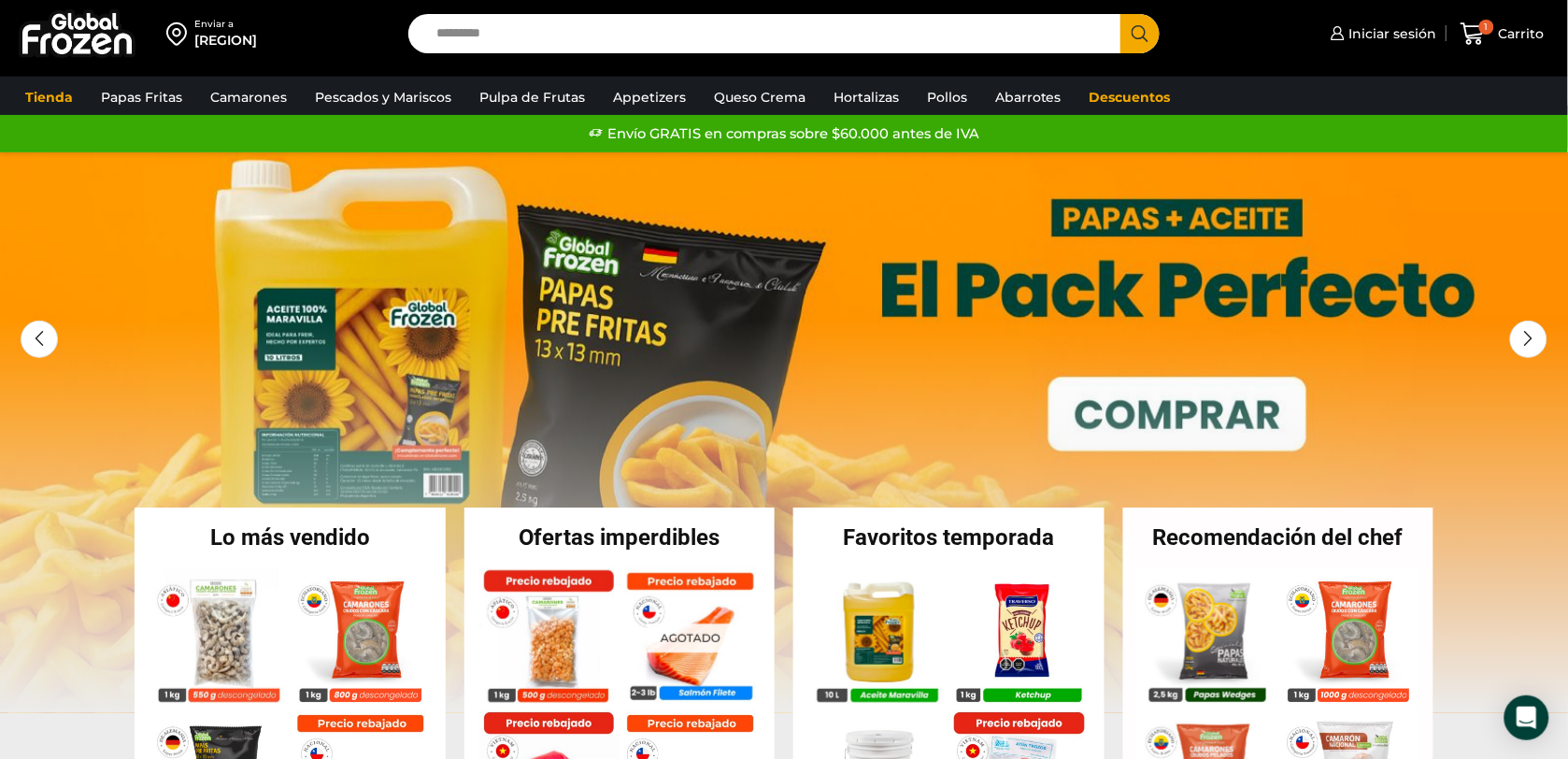 click on "Ofertas imperdibles" at bounding box center (620, 537) 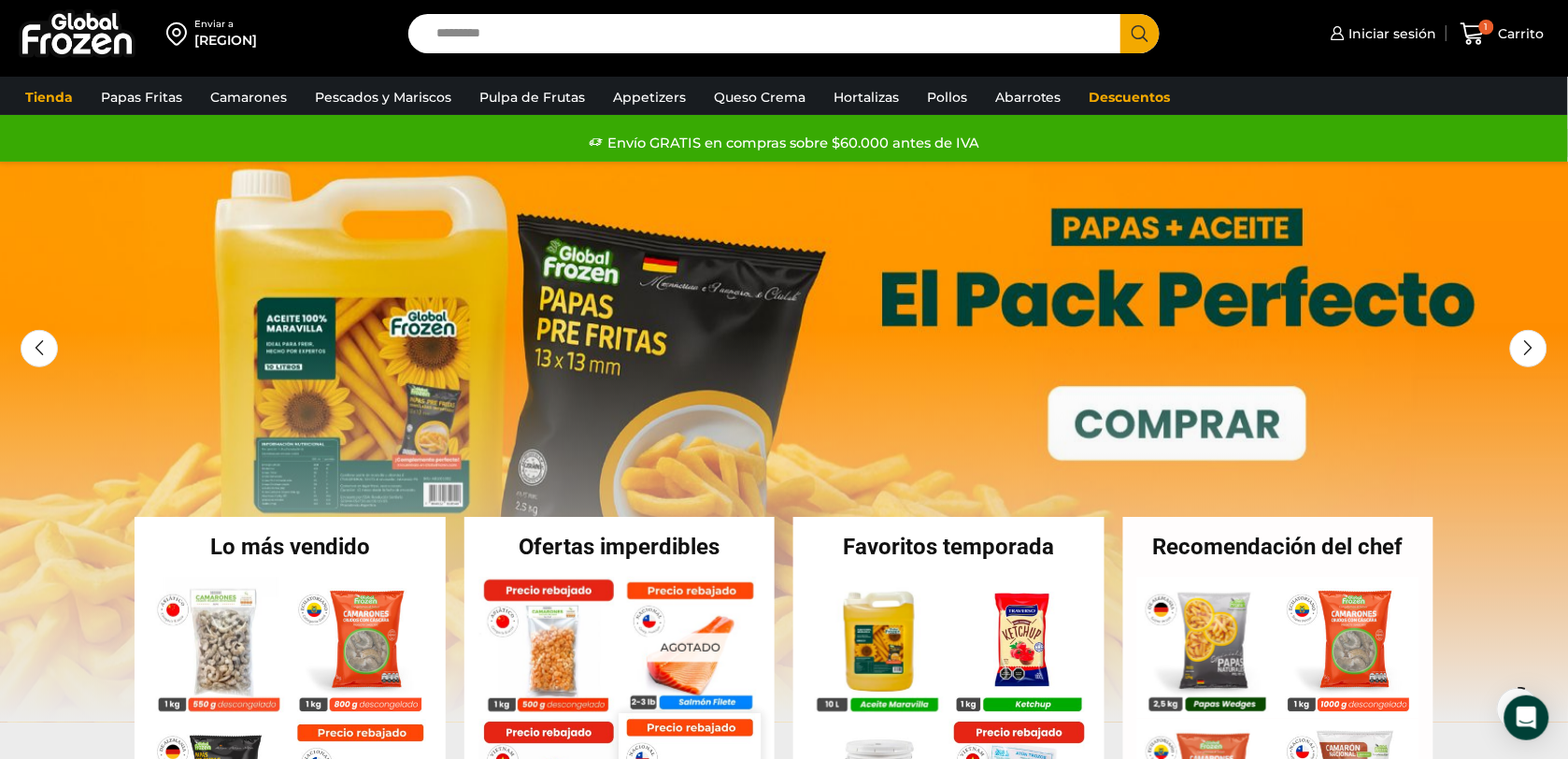 scroll, scrollTop: 351, scrollLeft: 0, axis: vertical 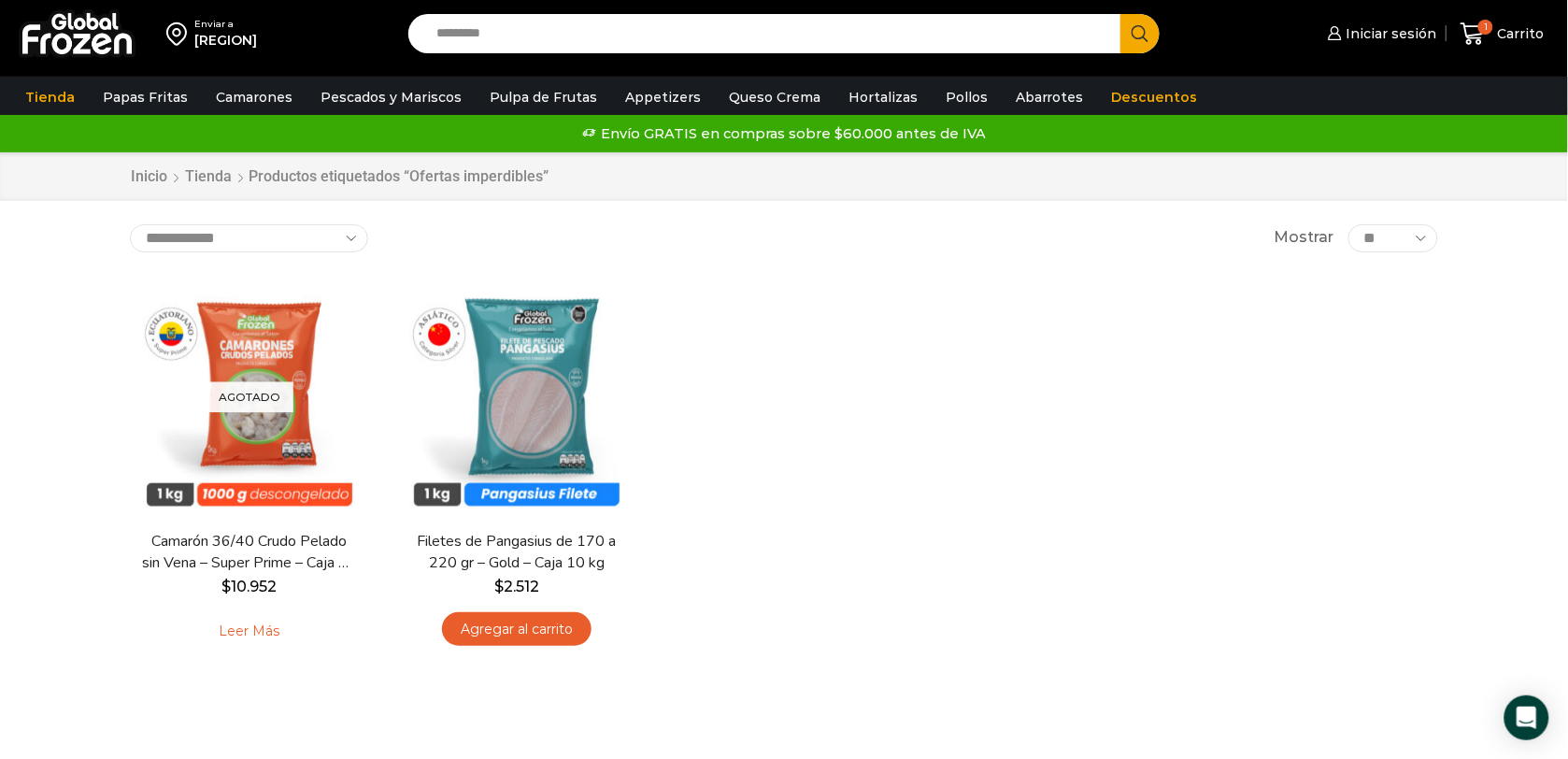 click on "**********" at bounding box center [249, 238] 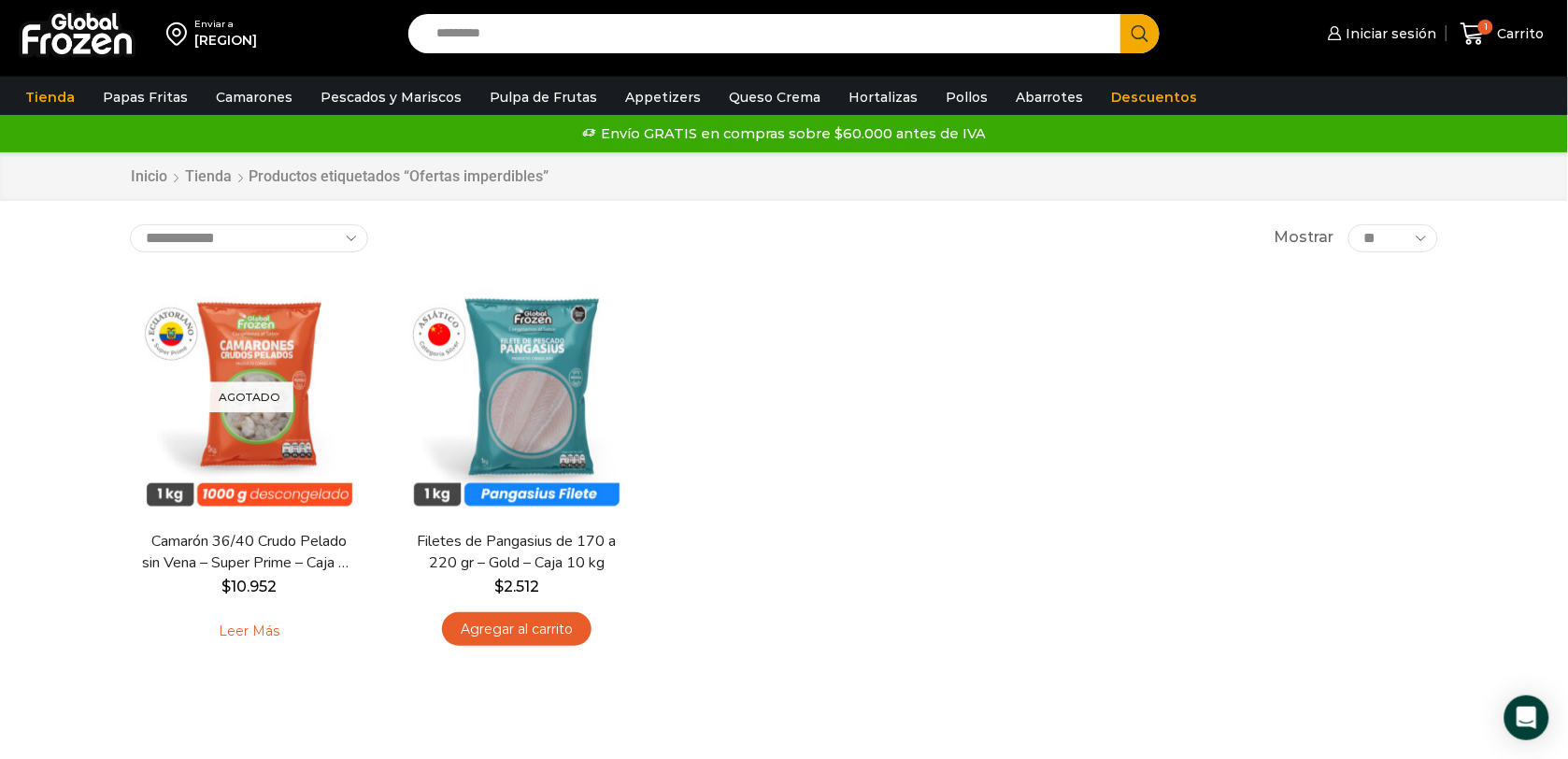 select on "*****" 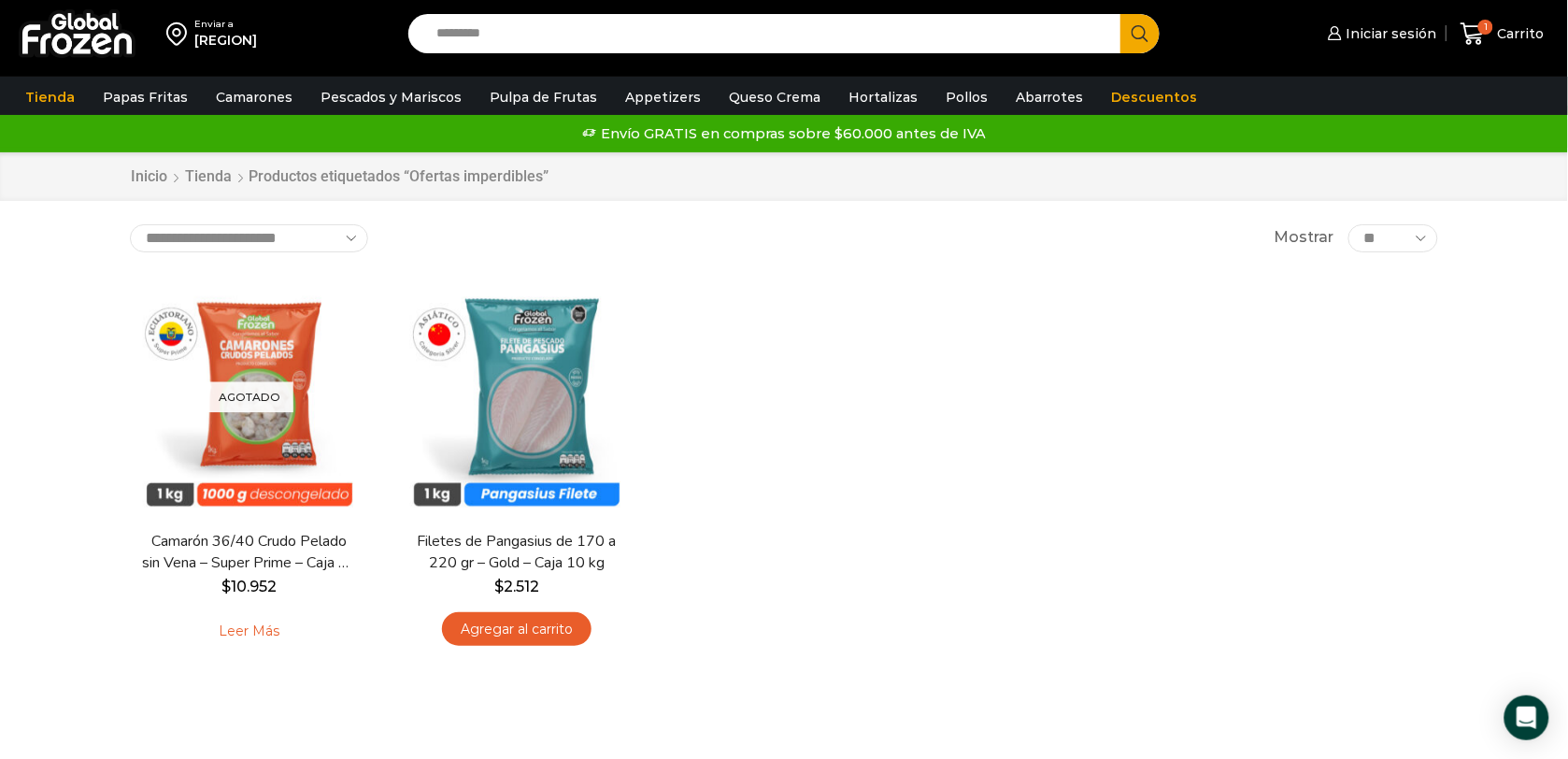 click on "**********" at bounding box center [249, 238] 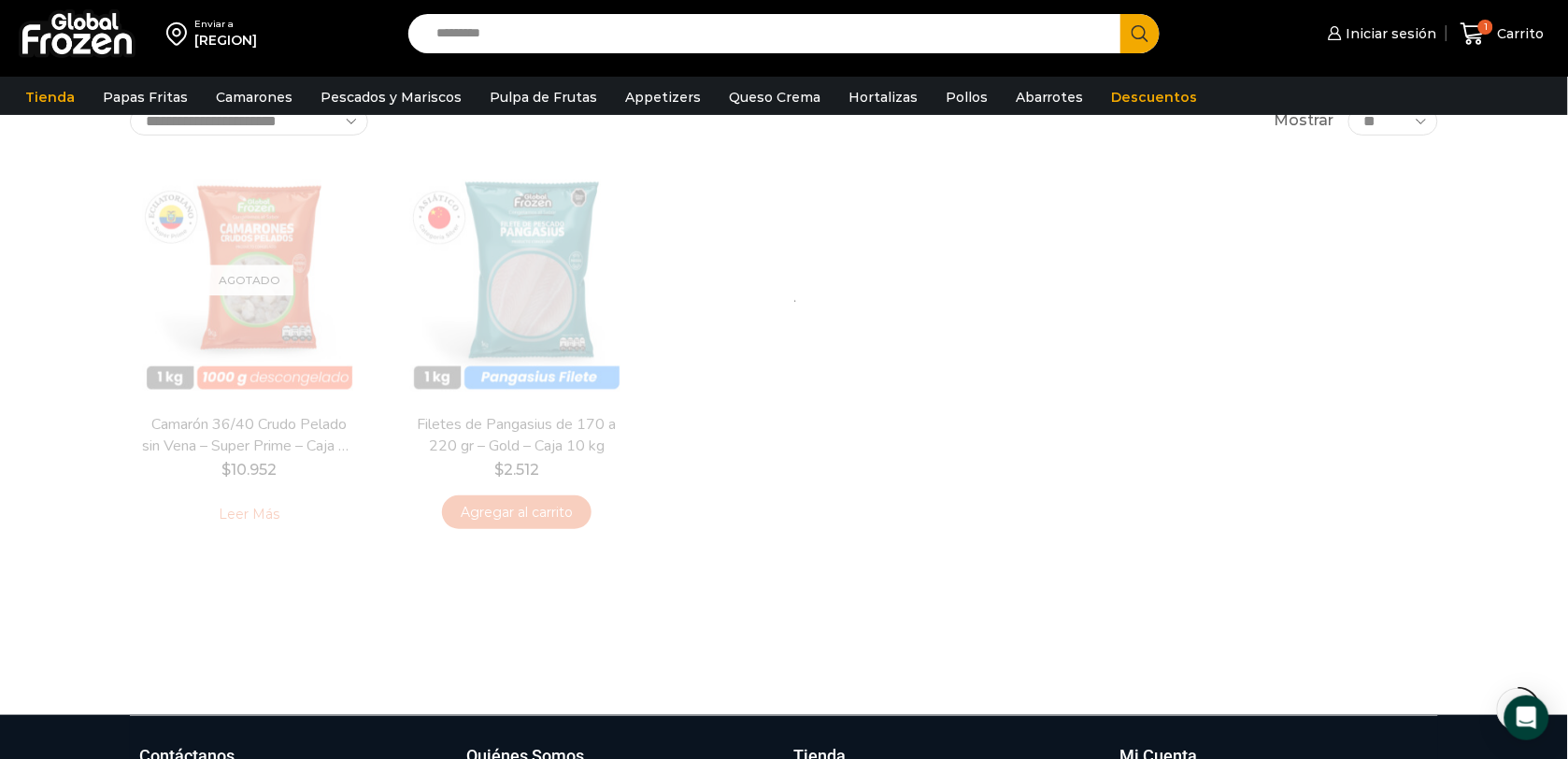 scroll, scrollTop: 132, scrollLeft: 0, axis: vertical 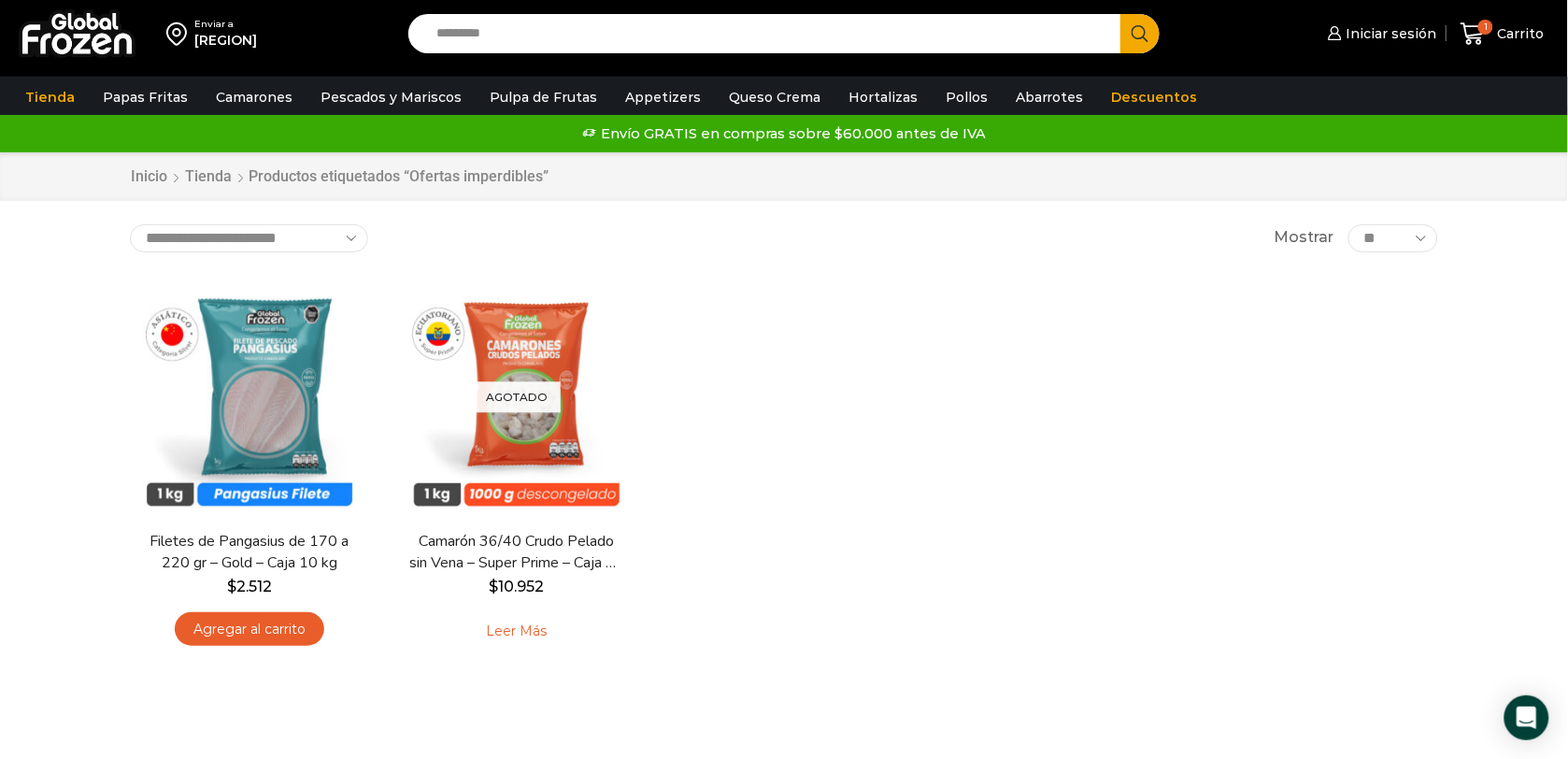 click at bounding box center (77, 34) 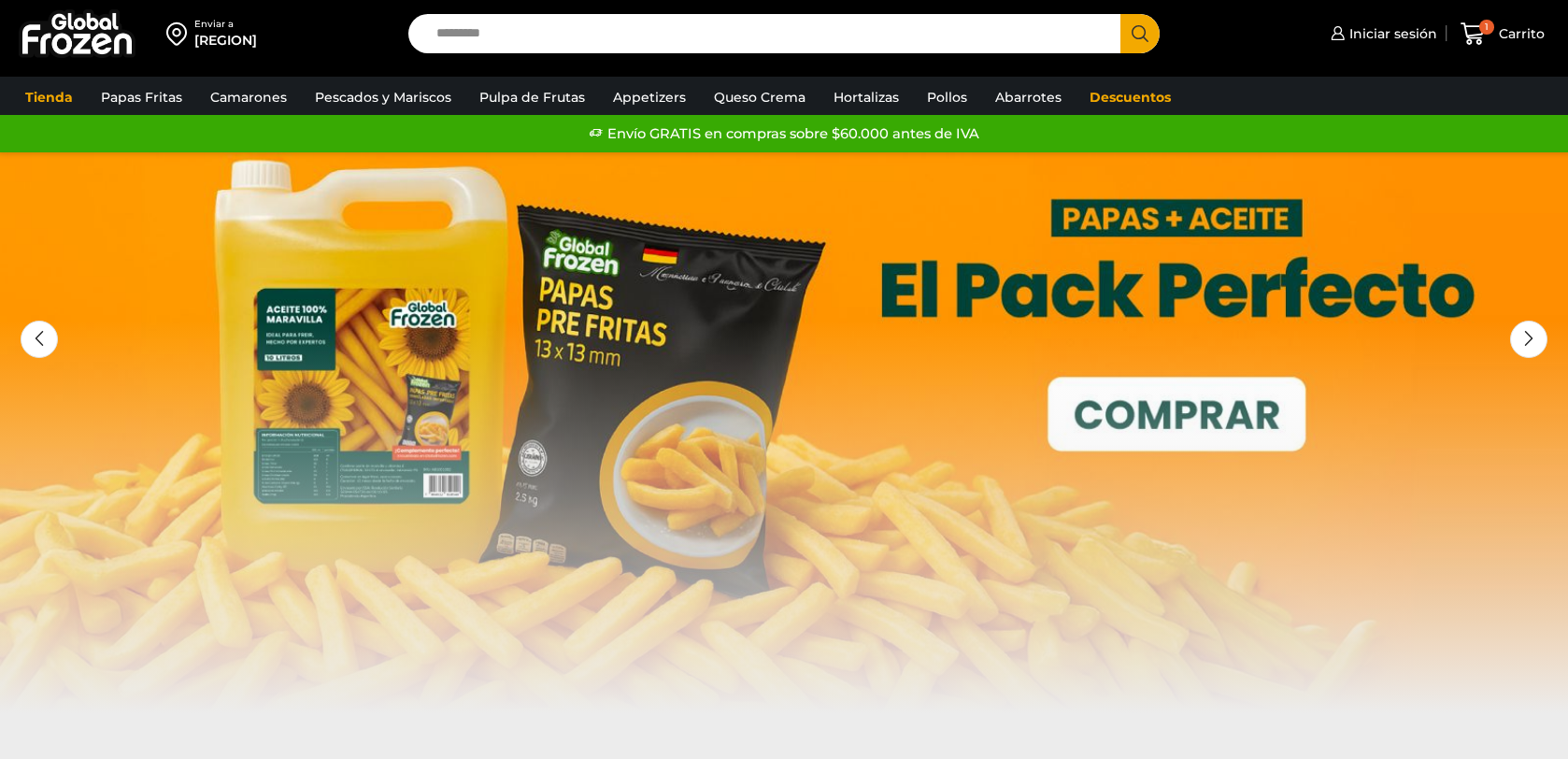 scroll, scrollTop: 0, scrollLeft: 0, axis: both 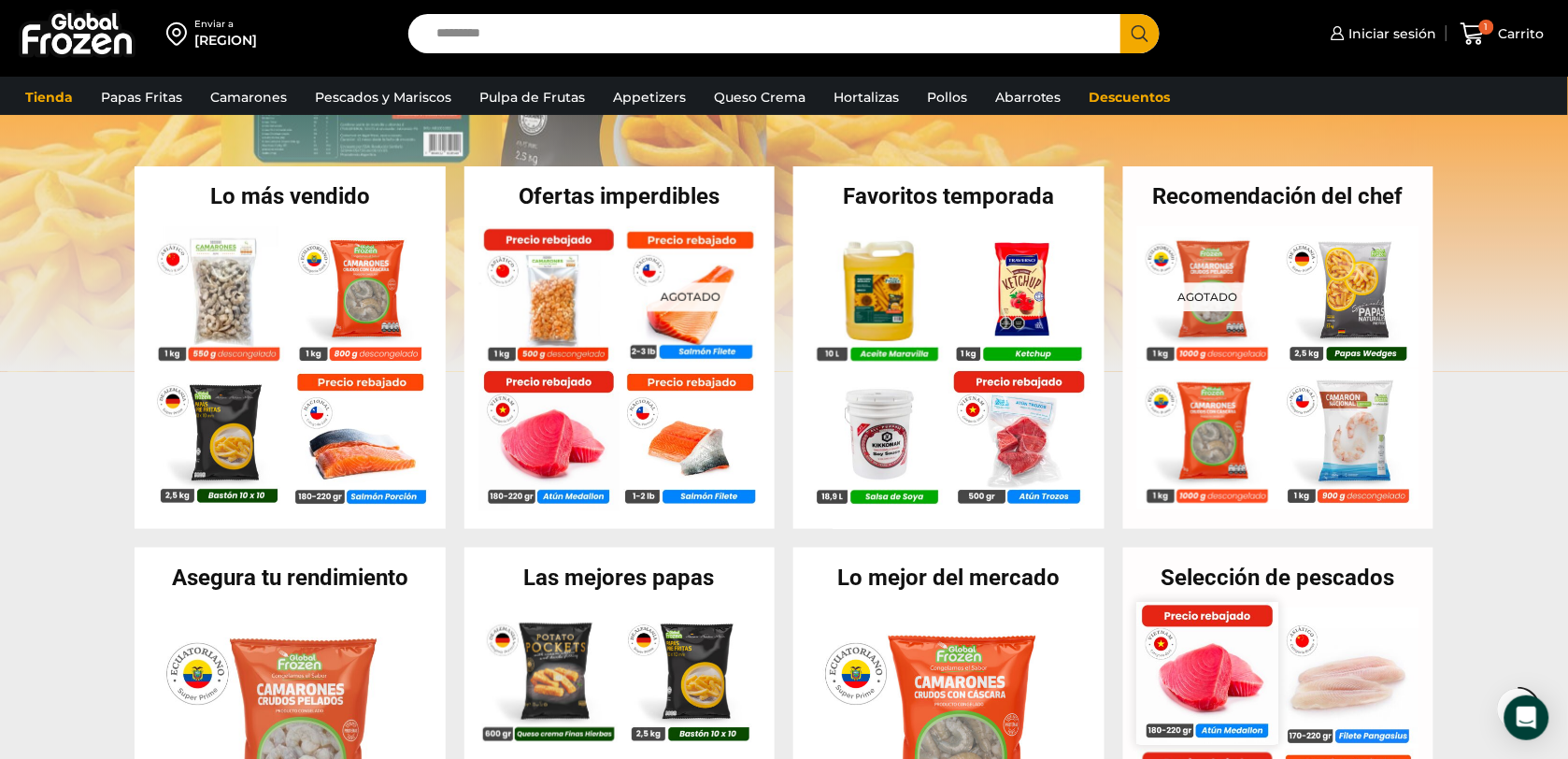 click at bounding box center [1207, 674] 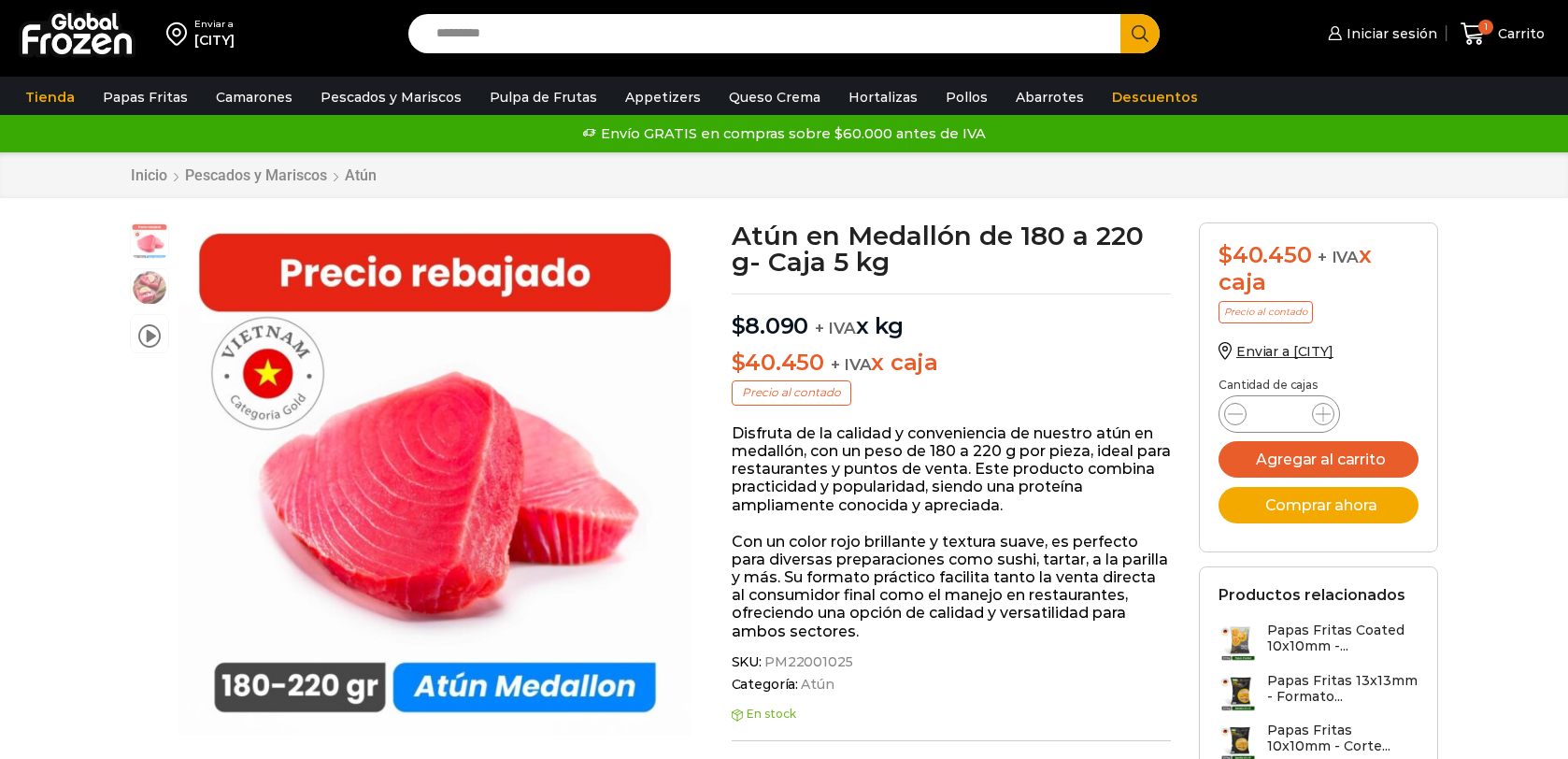 scroll, scrollTop: 0, scrollLeft: 0, axis: both 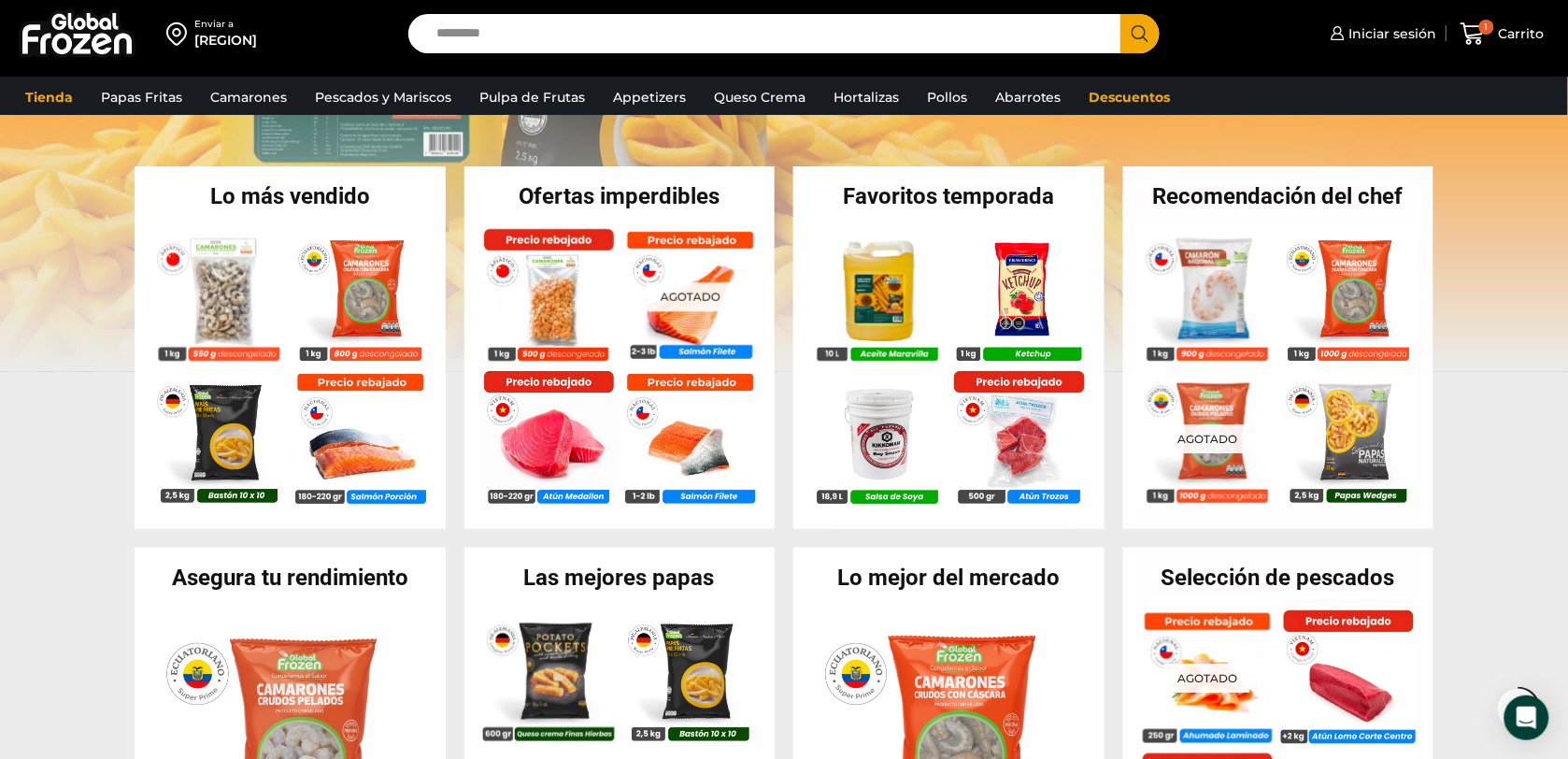 click on "Ofertas imperdibles" at bounding box center [620, 196] 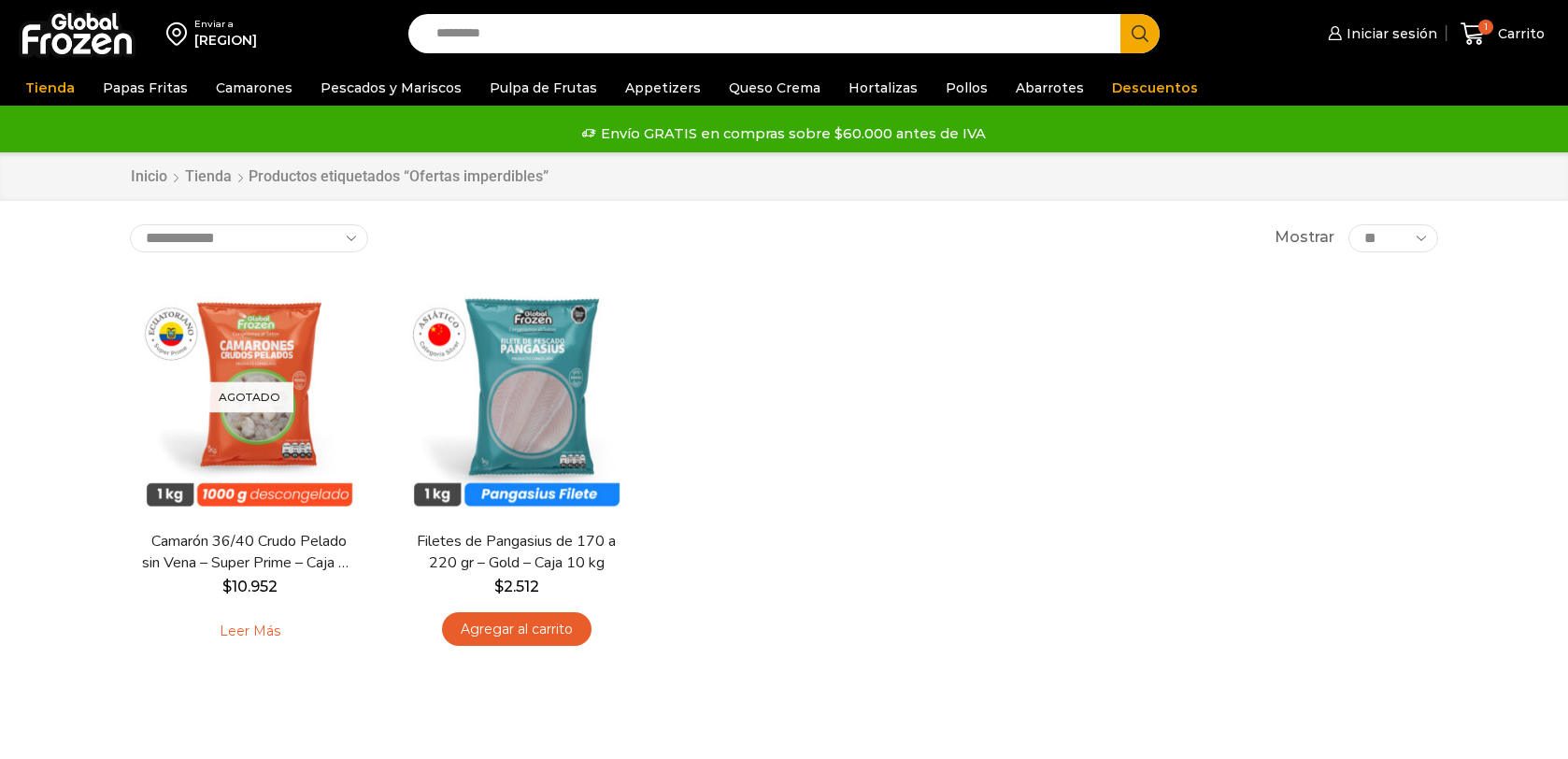 scroll, scrollTop: 0, scrollLeft: 0, axis: both 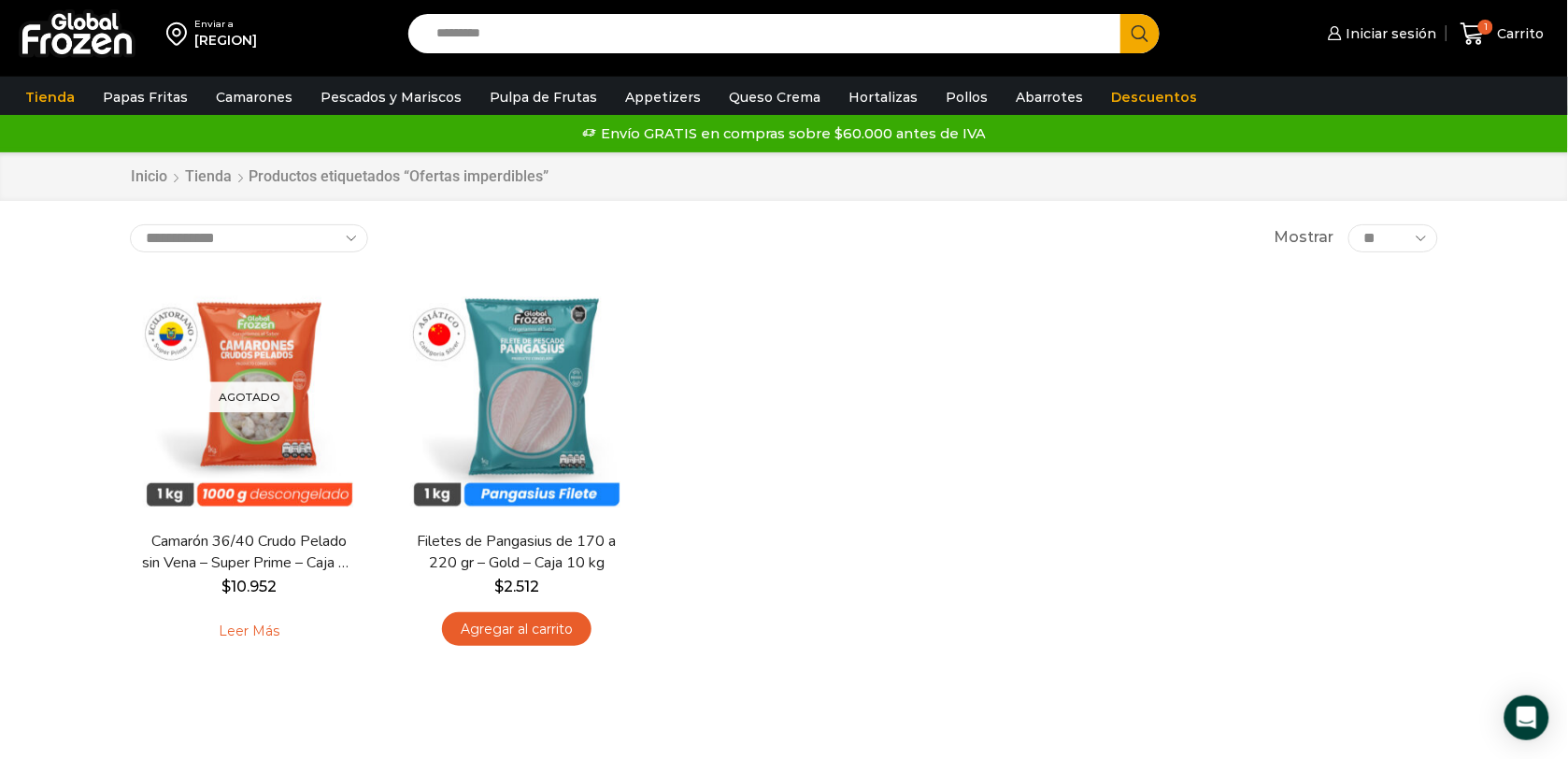 click at bounding box center [77, 34] 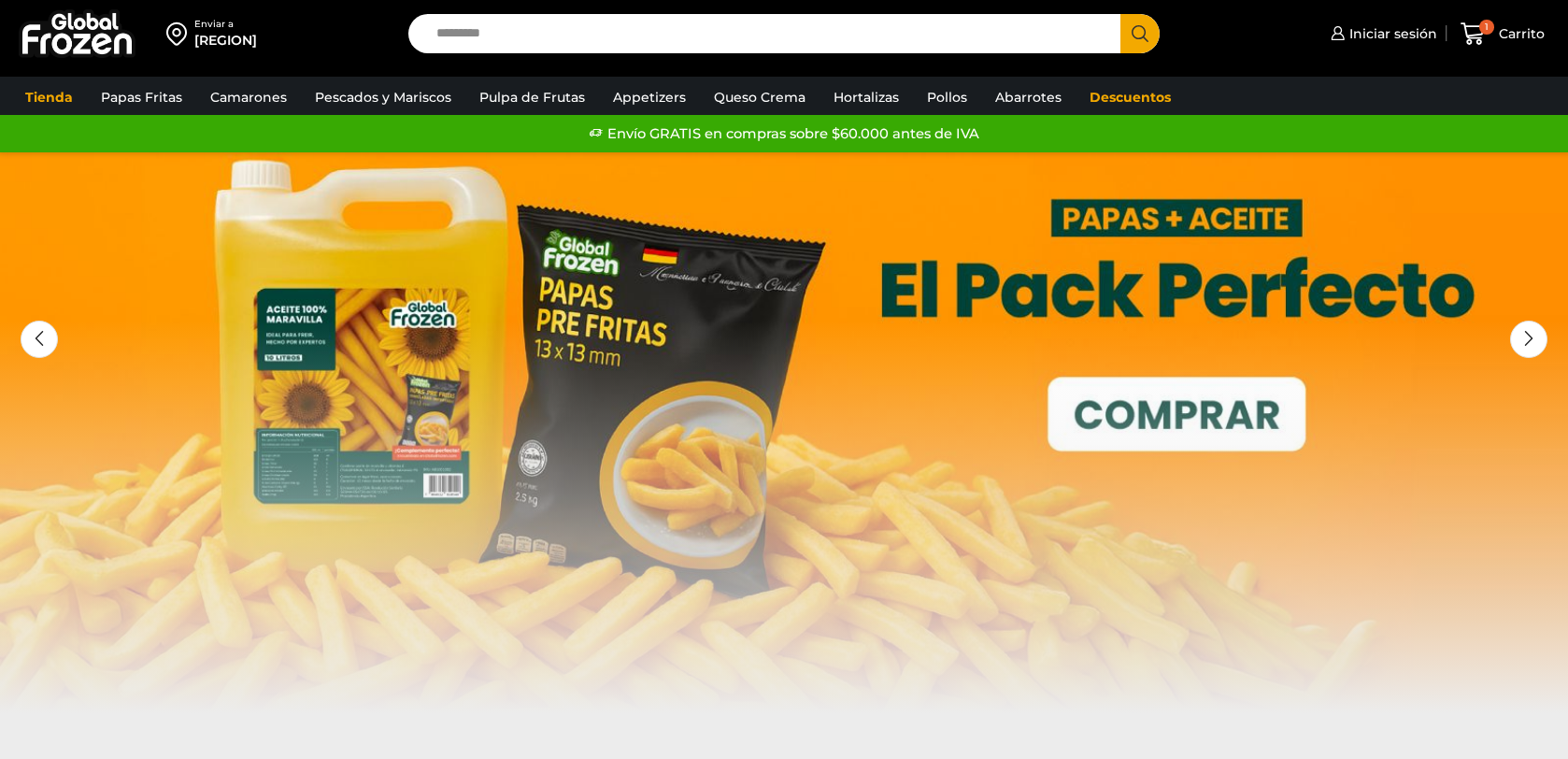 scroll, scrollTop: 0, scrollLeft: 0, axis: both 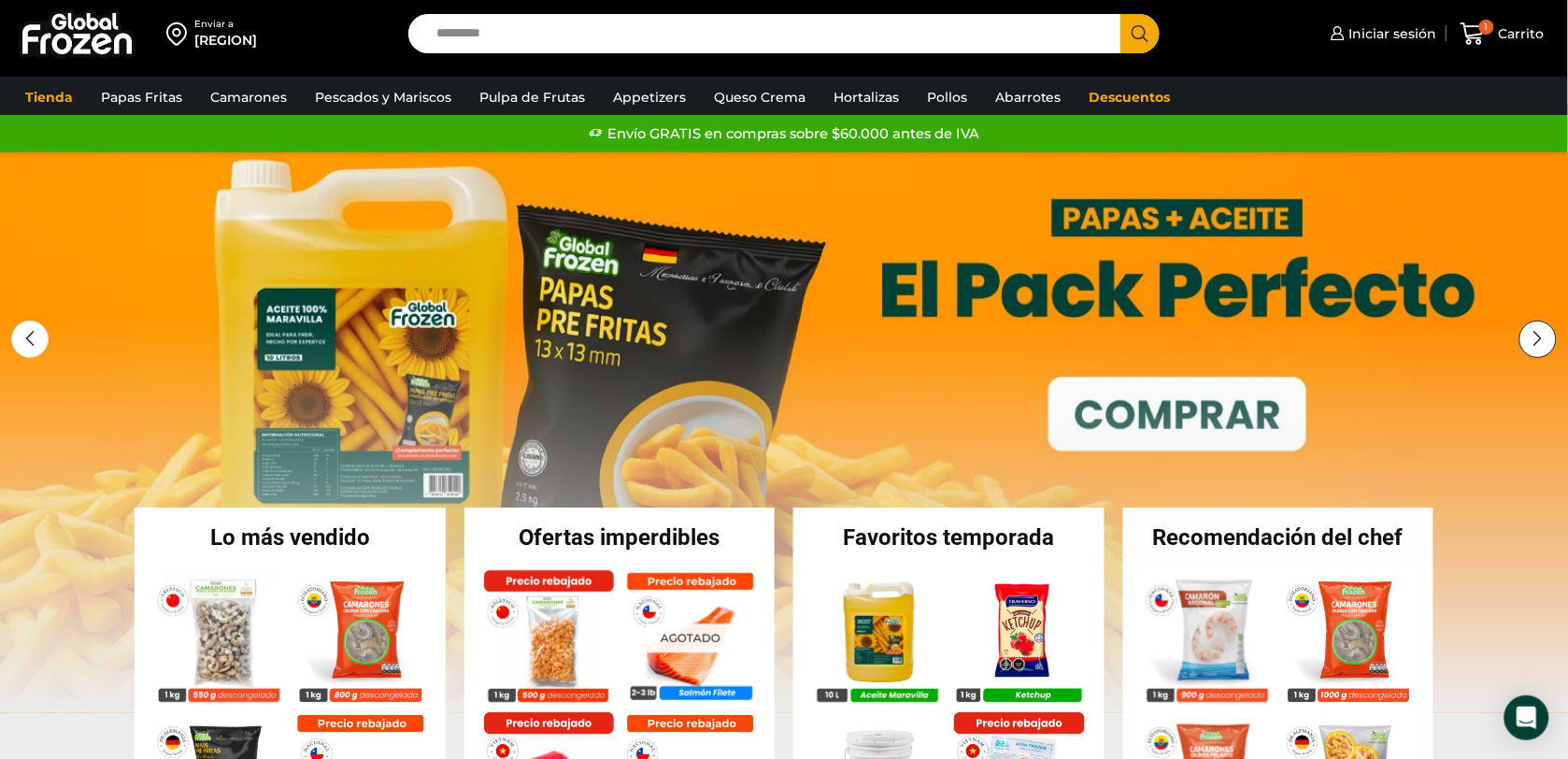 click at bounding box center [1538, 339] 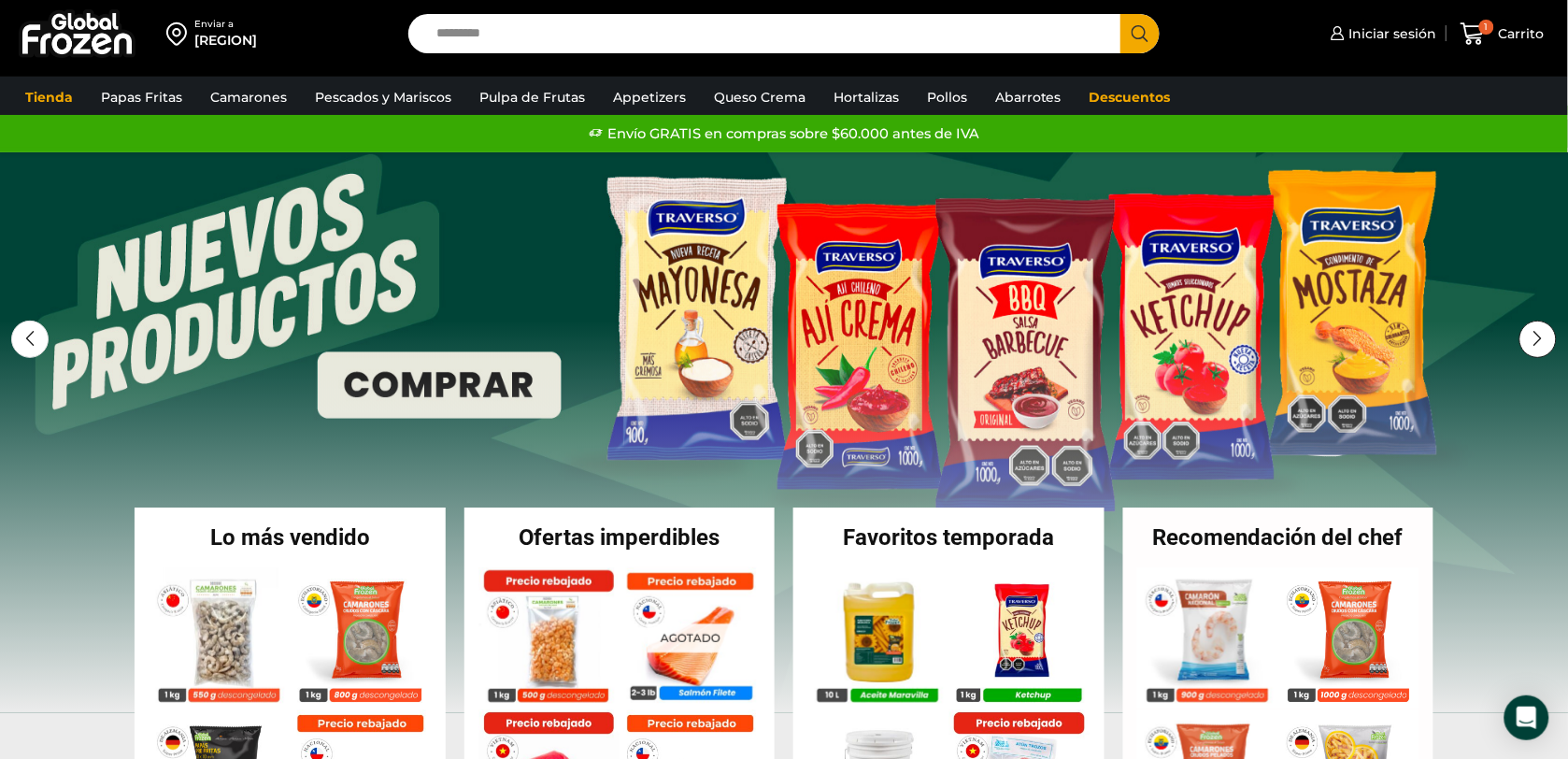click at bounding box center [1538, 339] 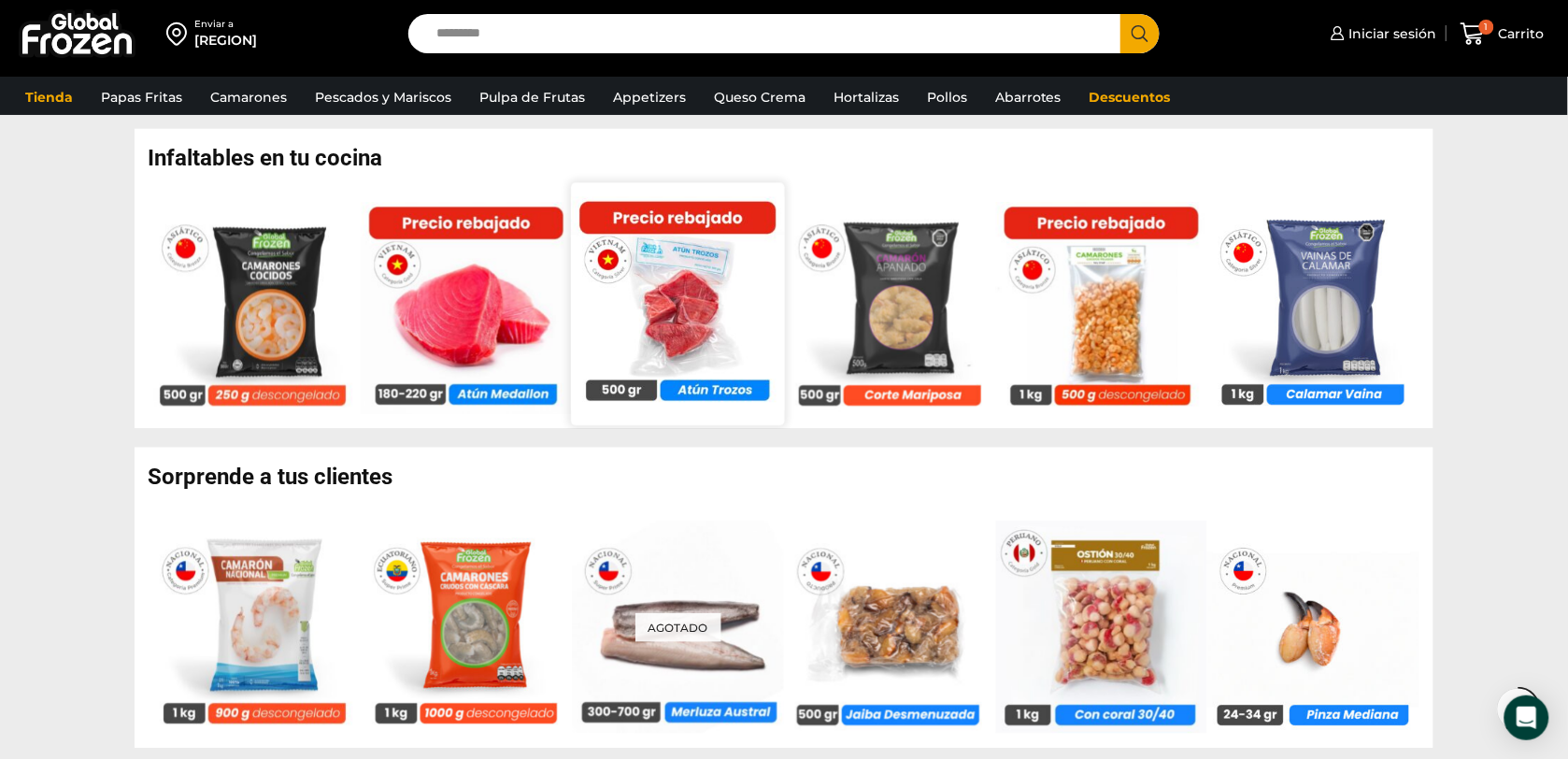 scroll, scrollTop: 1168, scrollLeft: 0, axis: vertical 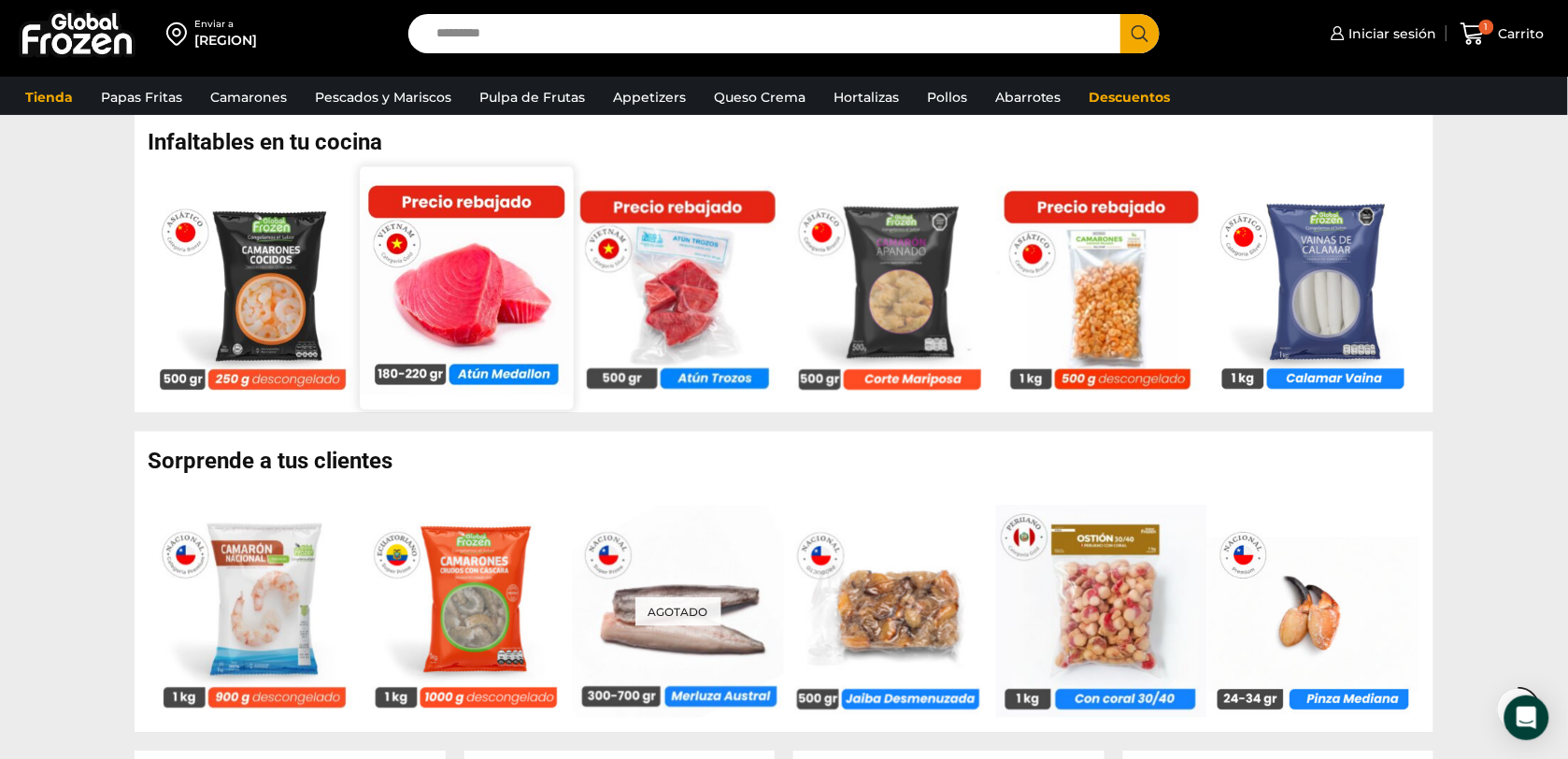 click at bounding box center (466, 287) 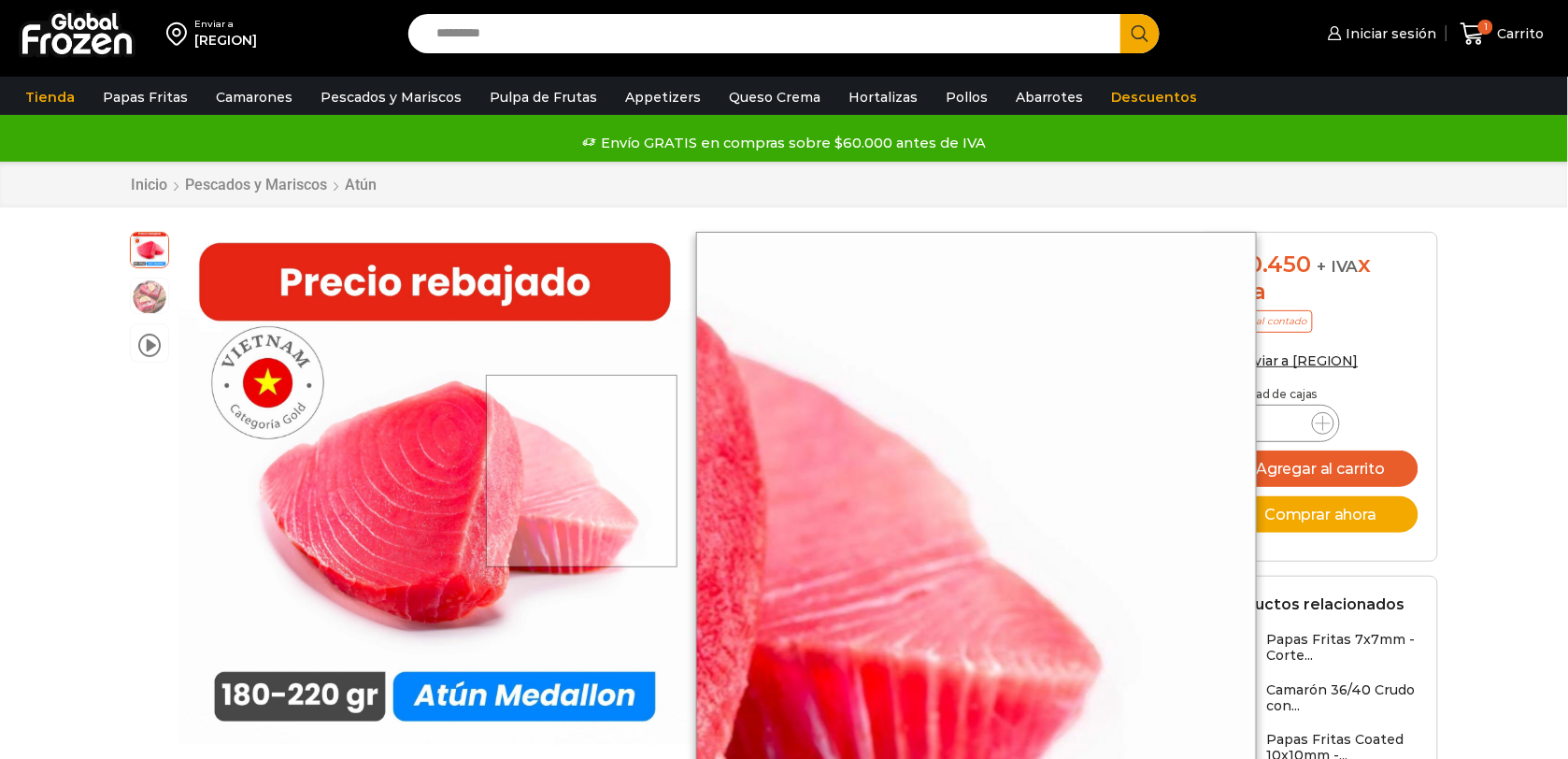 scroll, scrollTop: 1, scrollLeft: 0, axis: vertical 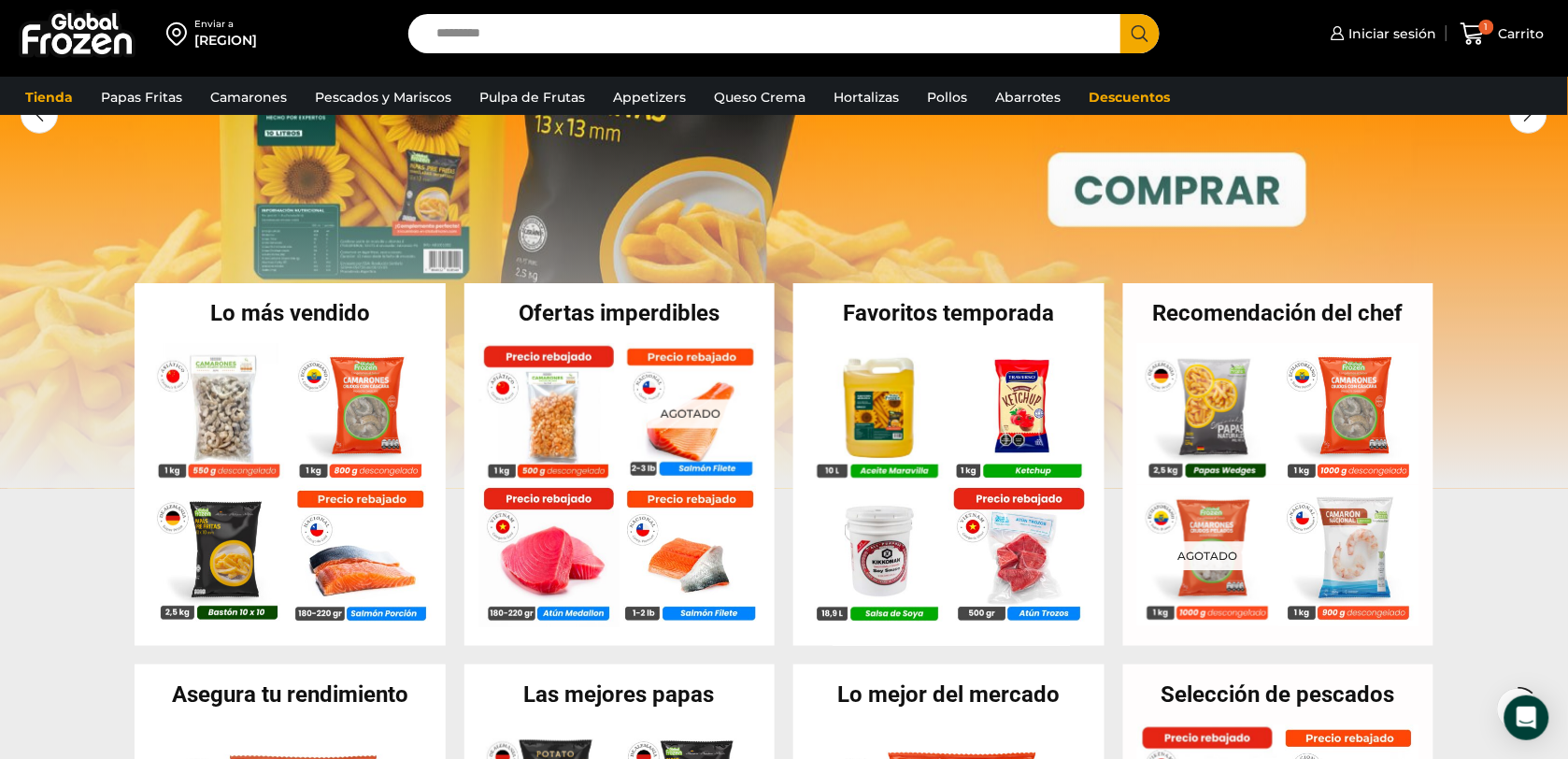 click on "Favoritos temporada" at bounding box center (948, 313) 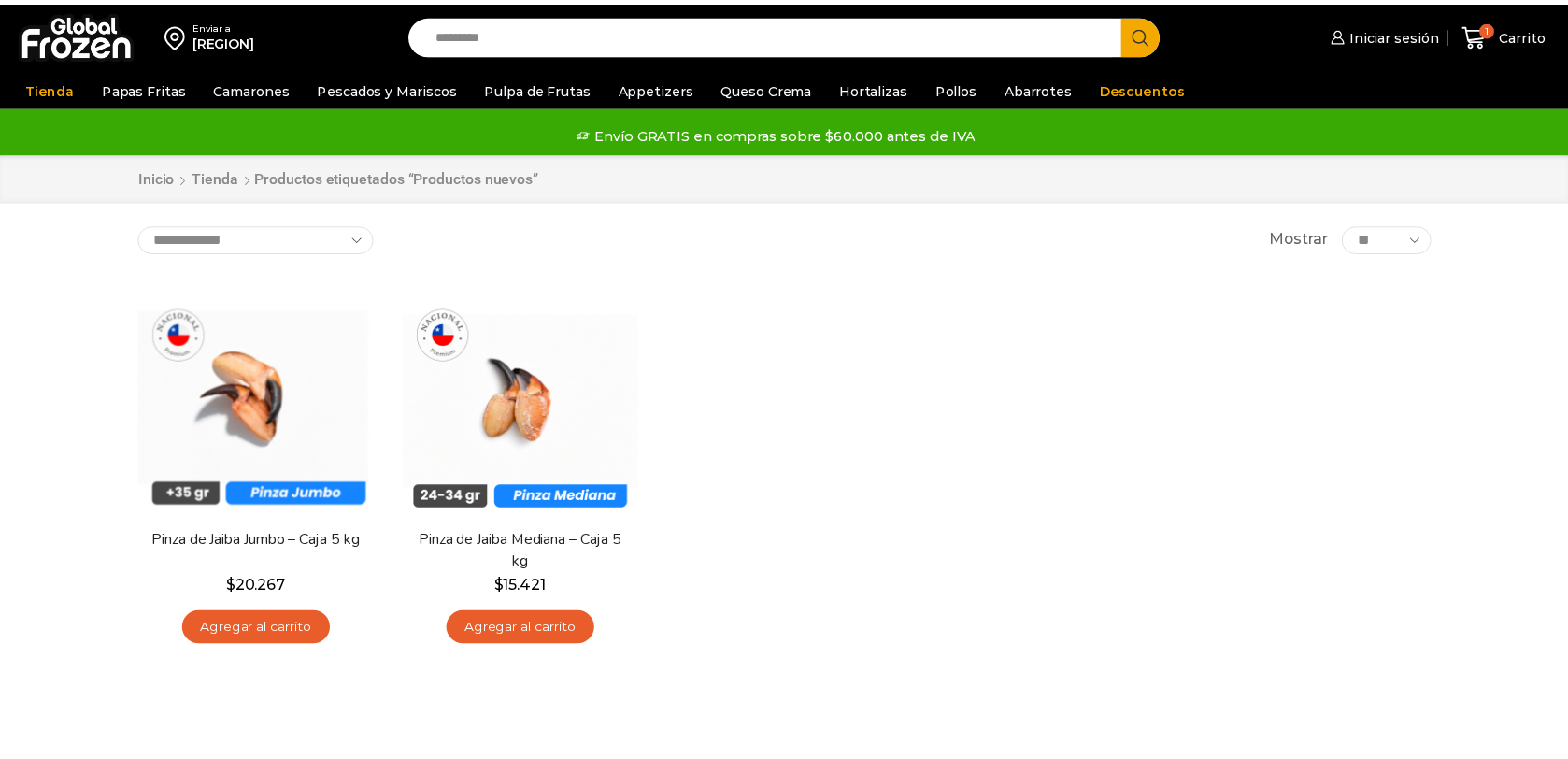 scroll, scrollTop: 0, scrollLeft: 0, axis: both 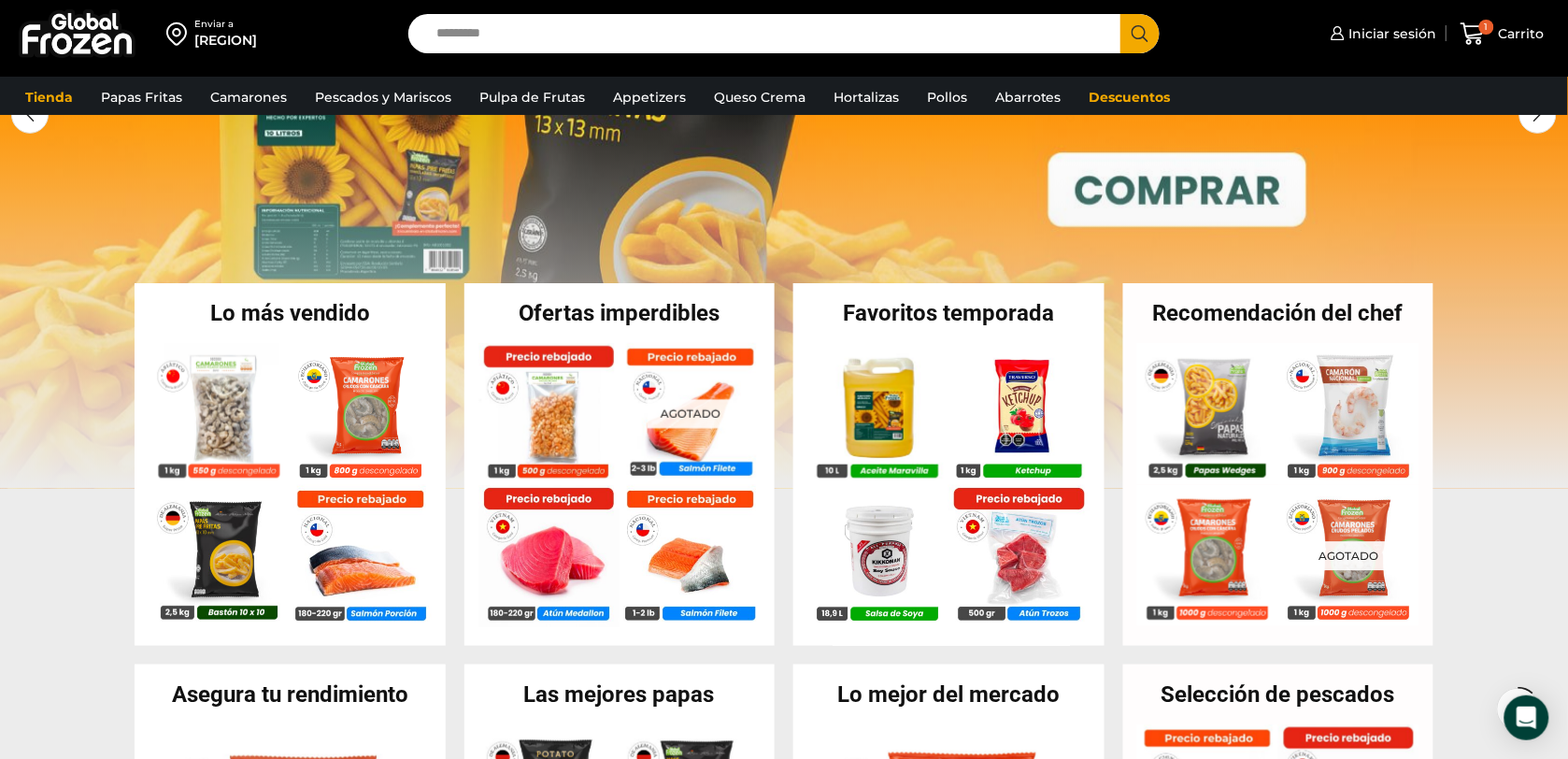 click at bounding box center [784, 208] 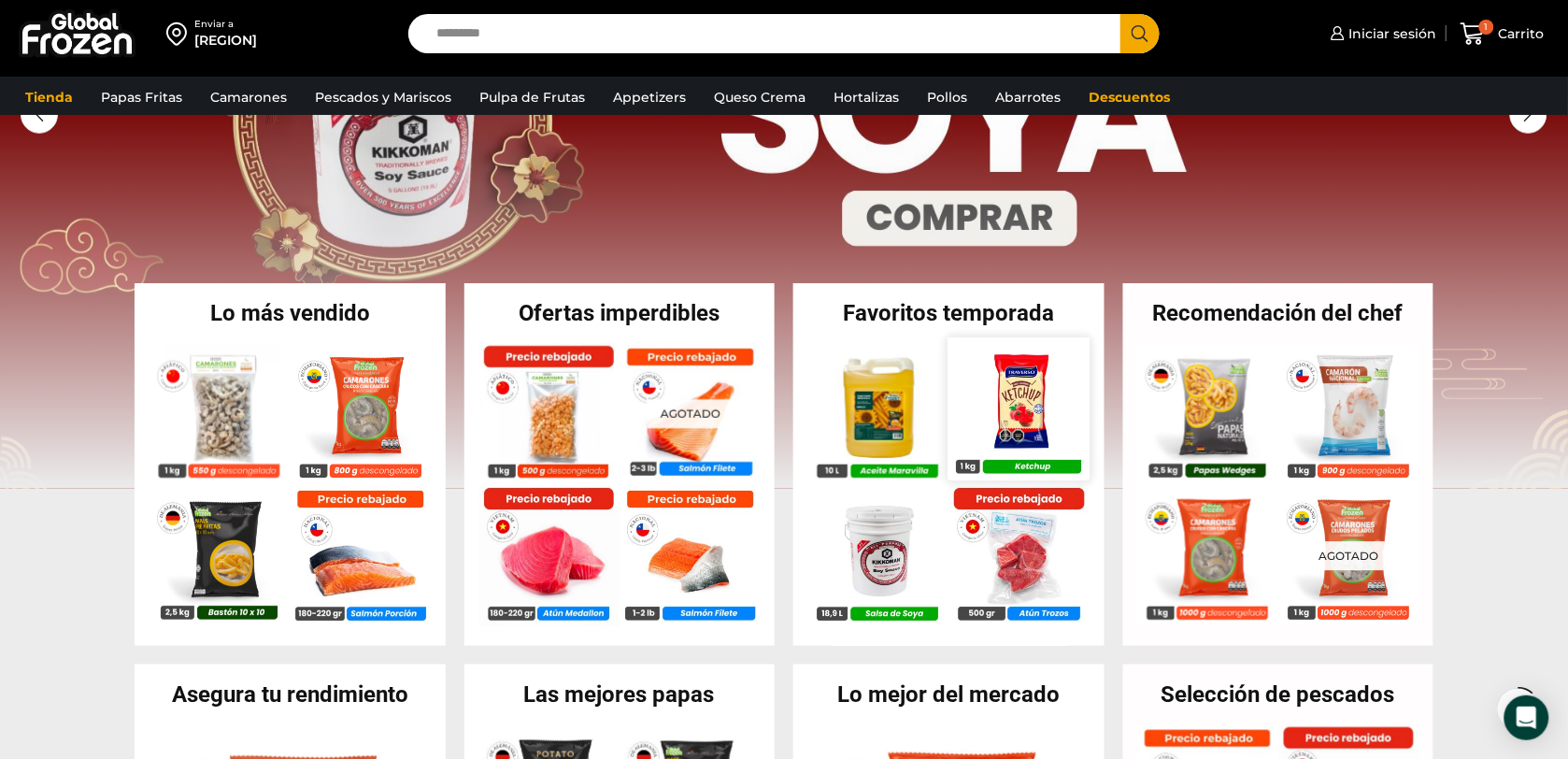 click at bounding box center (1019, 408) 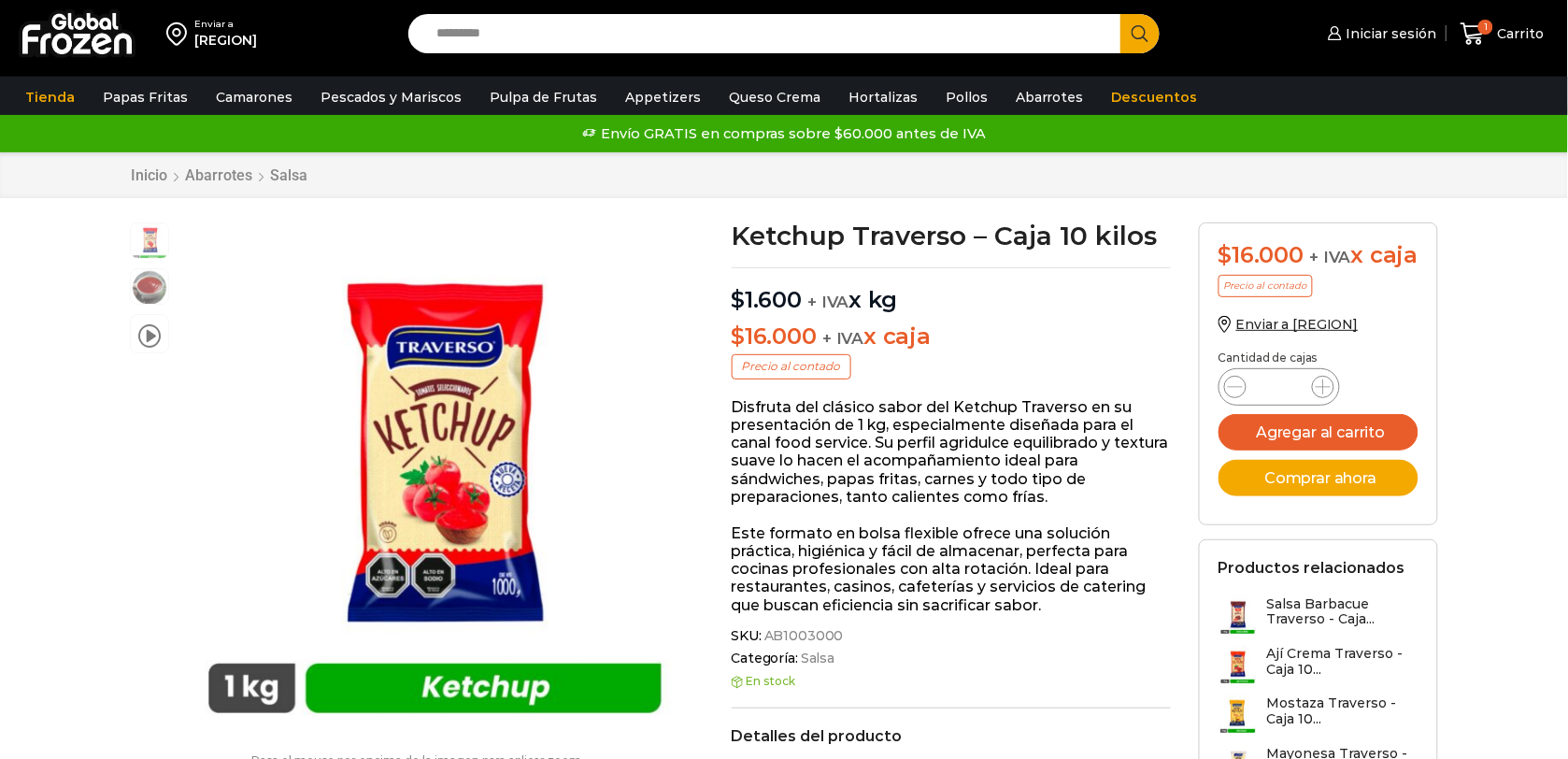 scroll, scrollTop: 1, scrollLeft: 0, axis: vertical 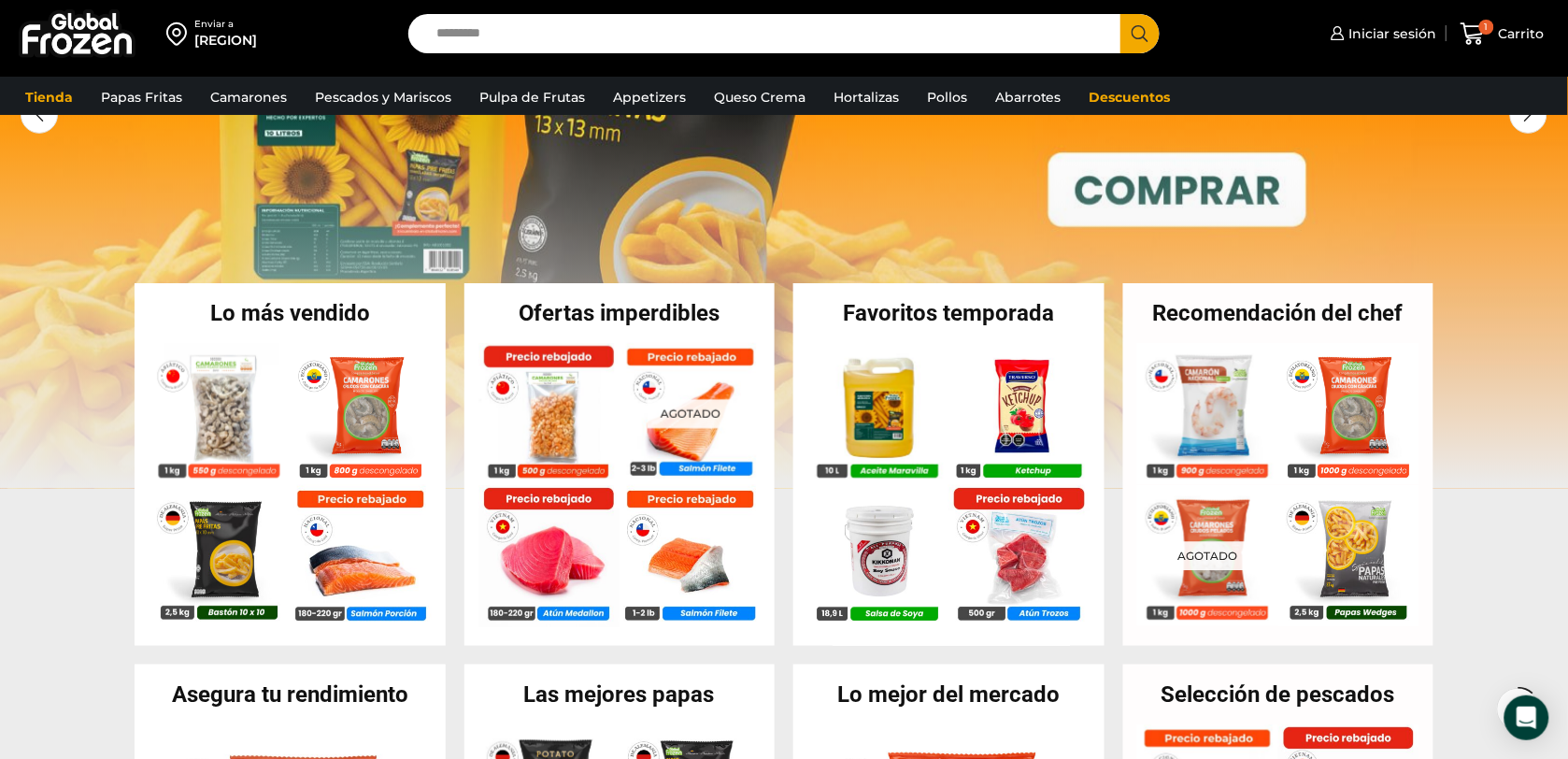 click on "Favoritos temporada" at bounding box center [948, 313] 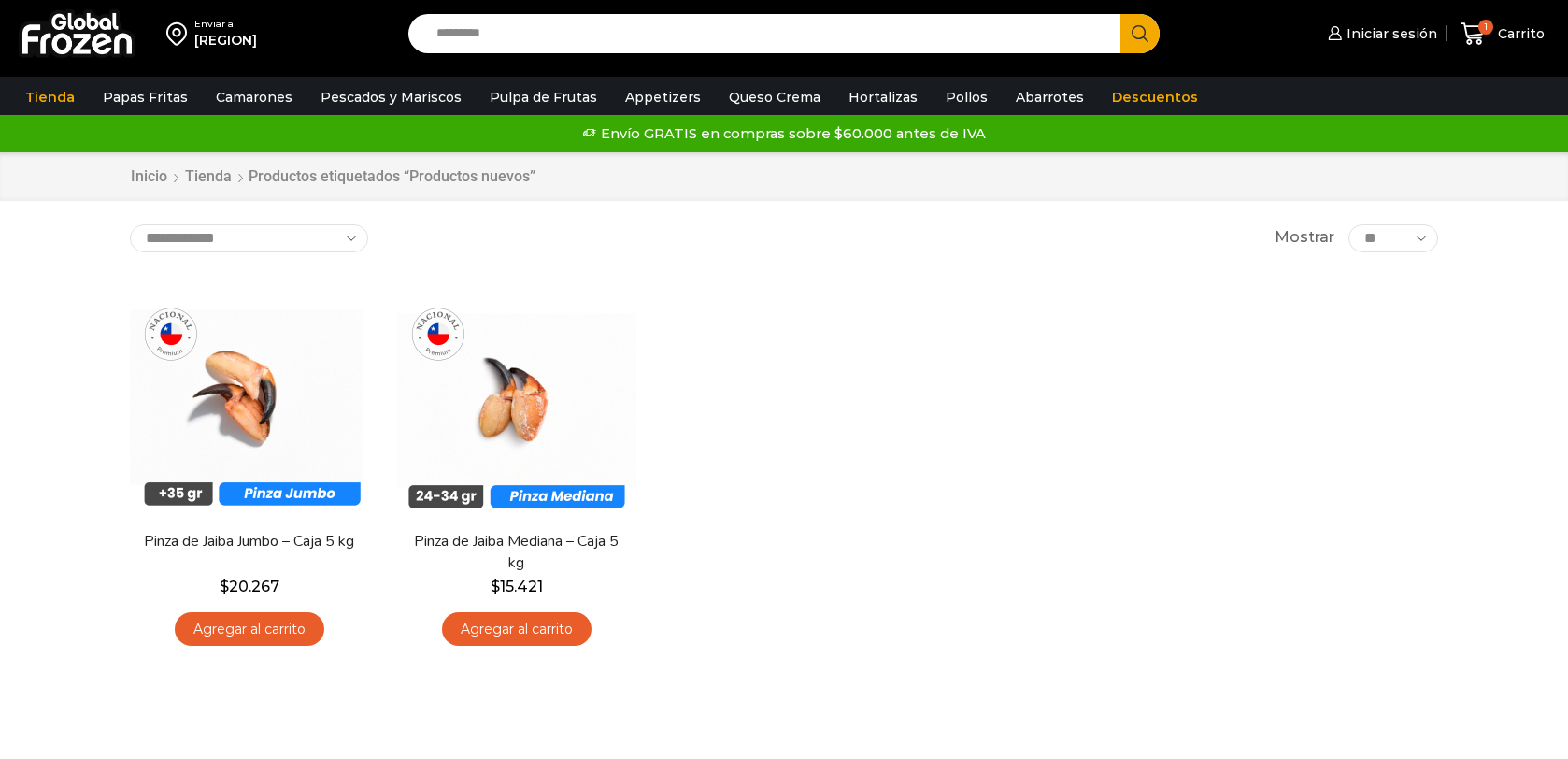 scroll, scrollTop: 0, scrollLeft: 0, axis: both 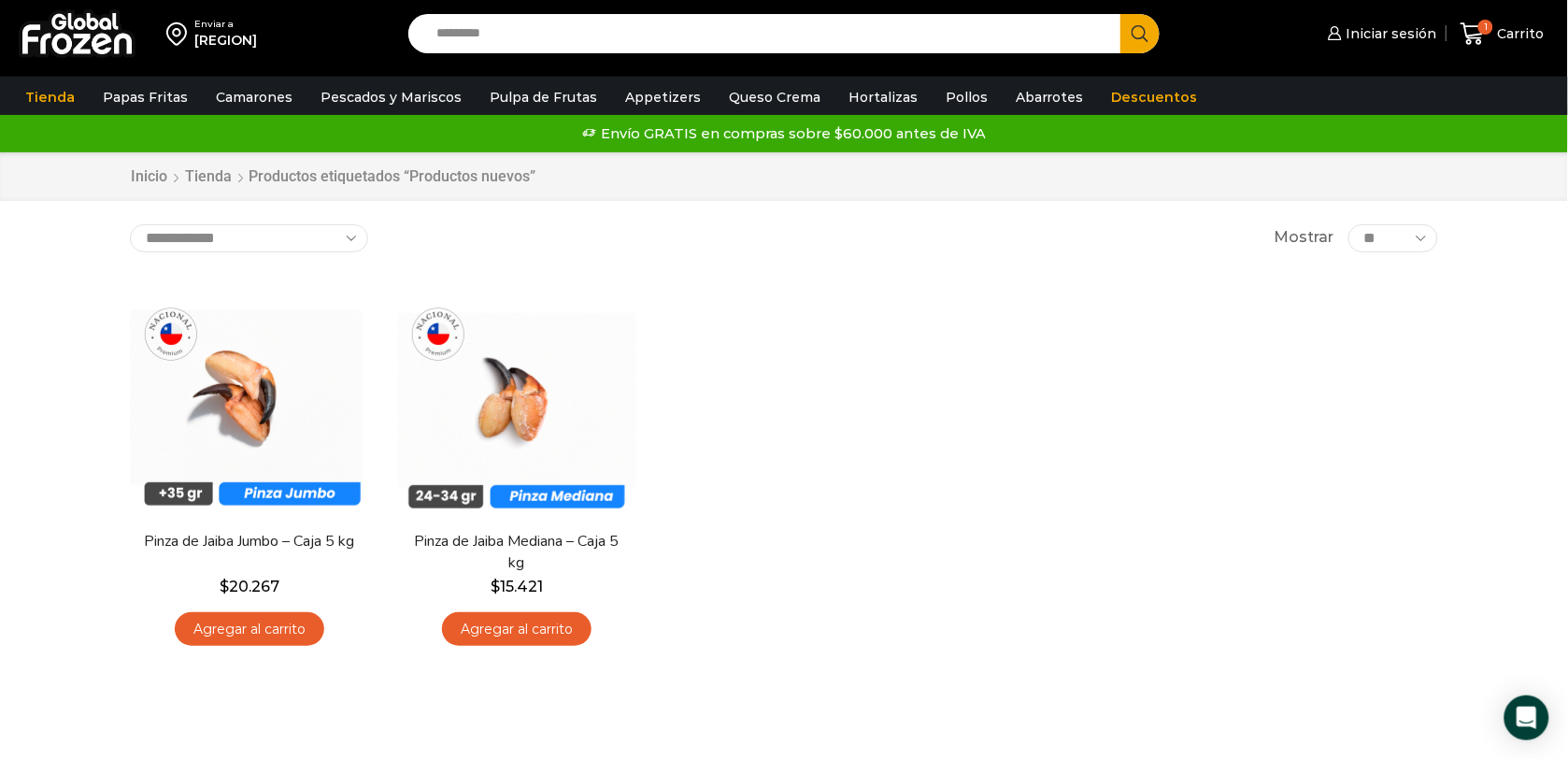 click at bounding box center [77, 34] 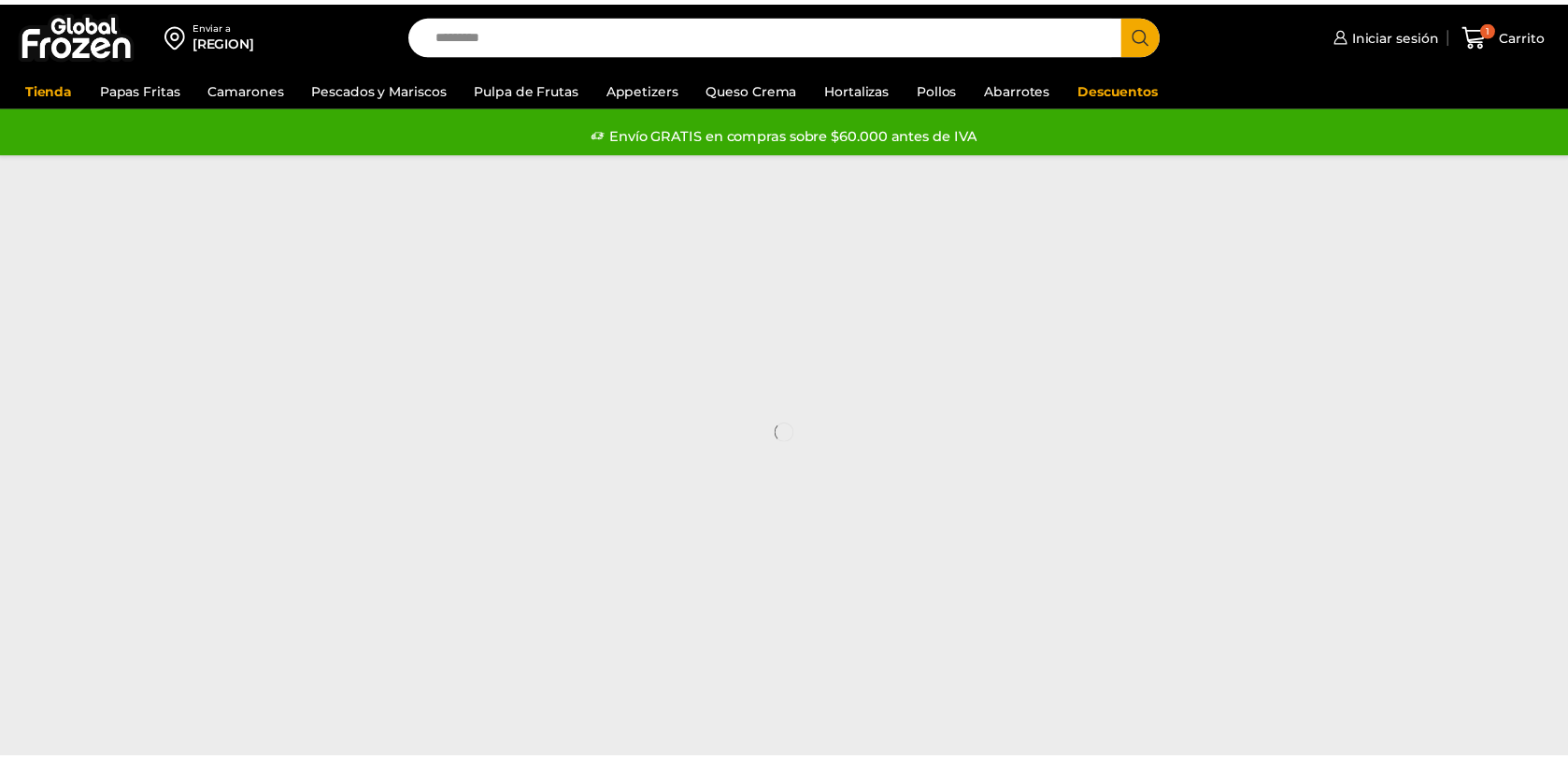 scroll, scrollTop: 0, scrollLeft: 0, axis: both 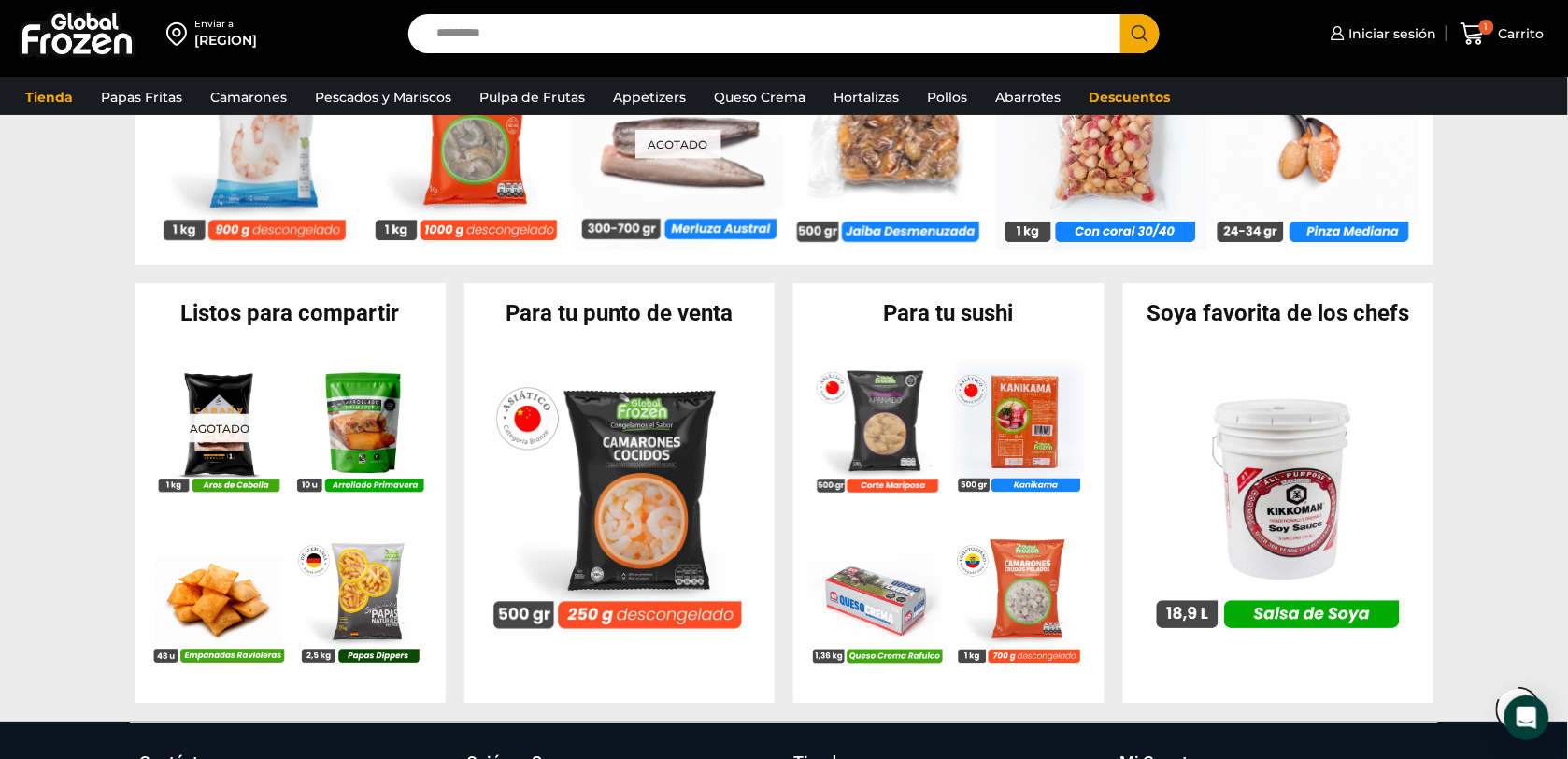 click on "Listos para compartir" at bounding box center (290, 313) 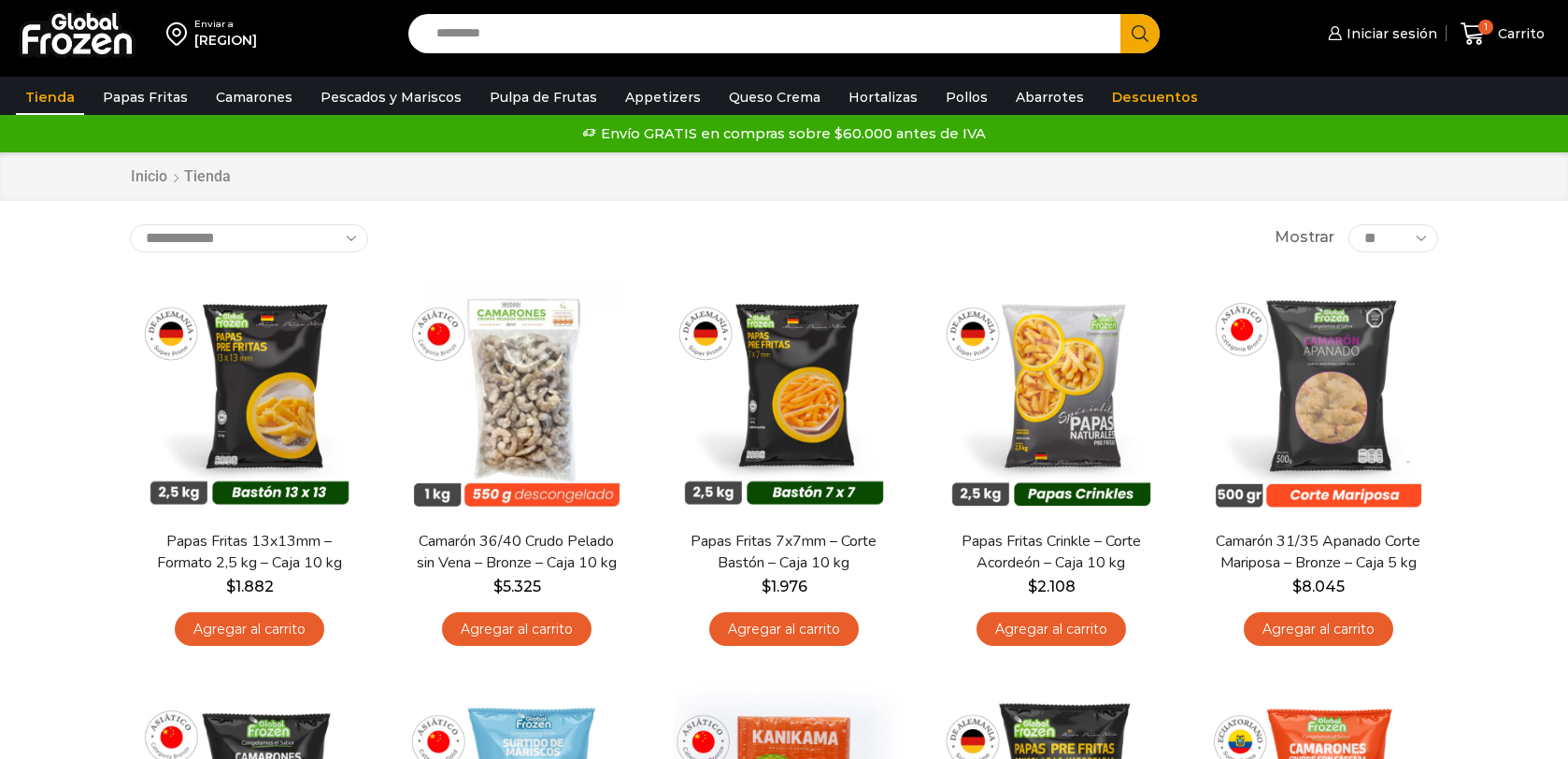 scroll, scrollTop: 0, scrollLeft: 0, axis: both 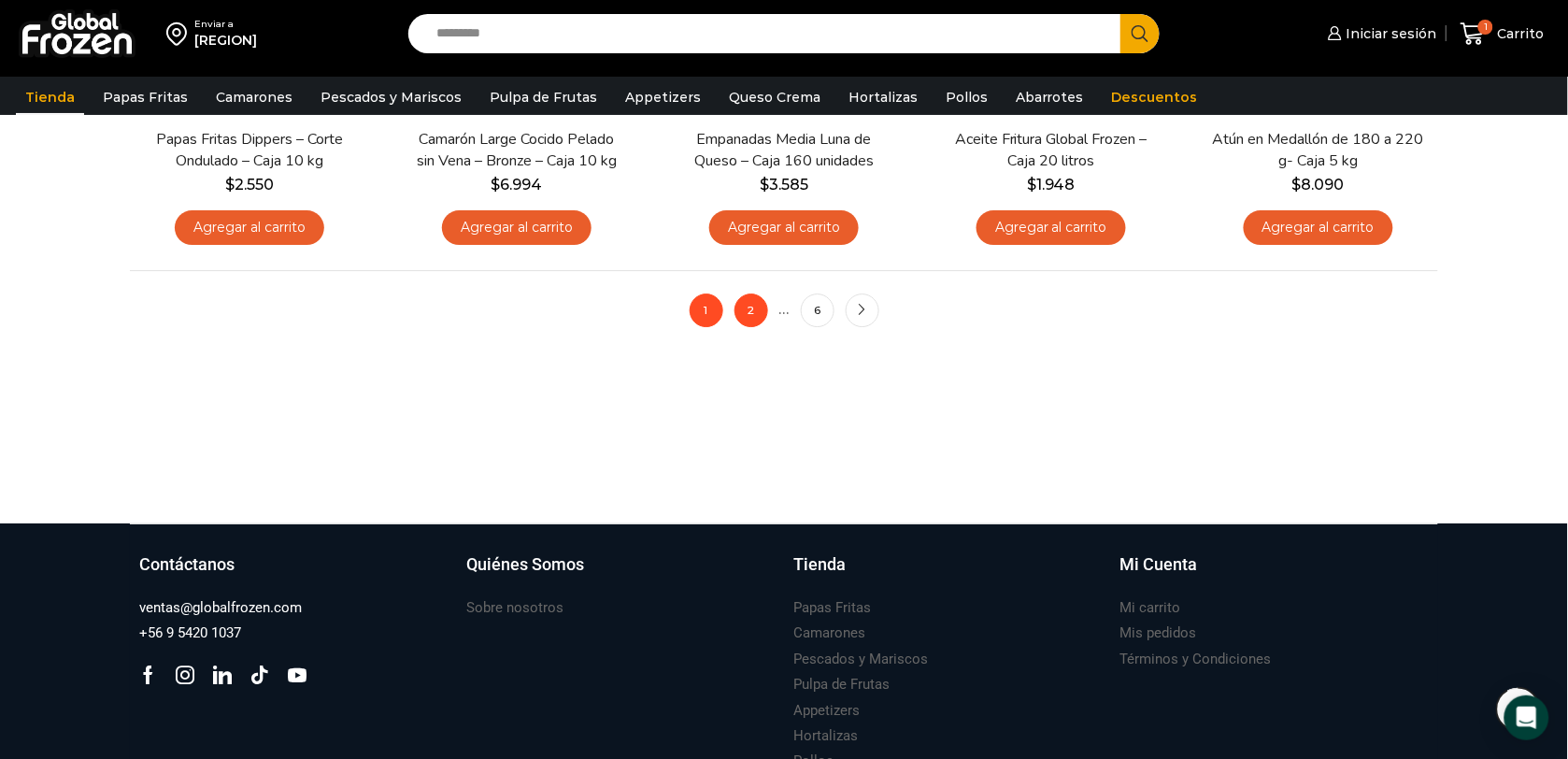 click on "2" at bounding box center (751, 310) 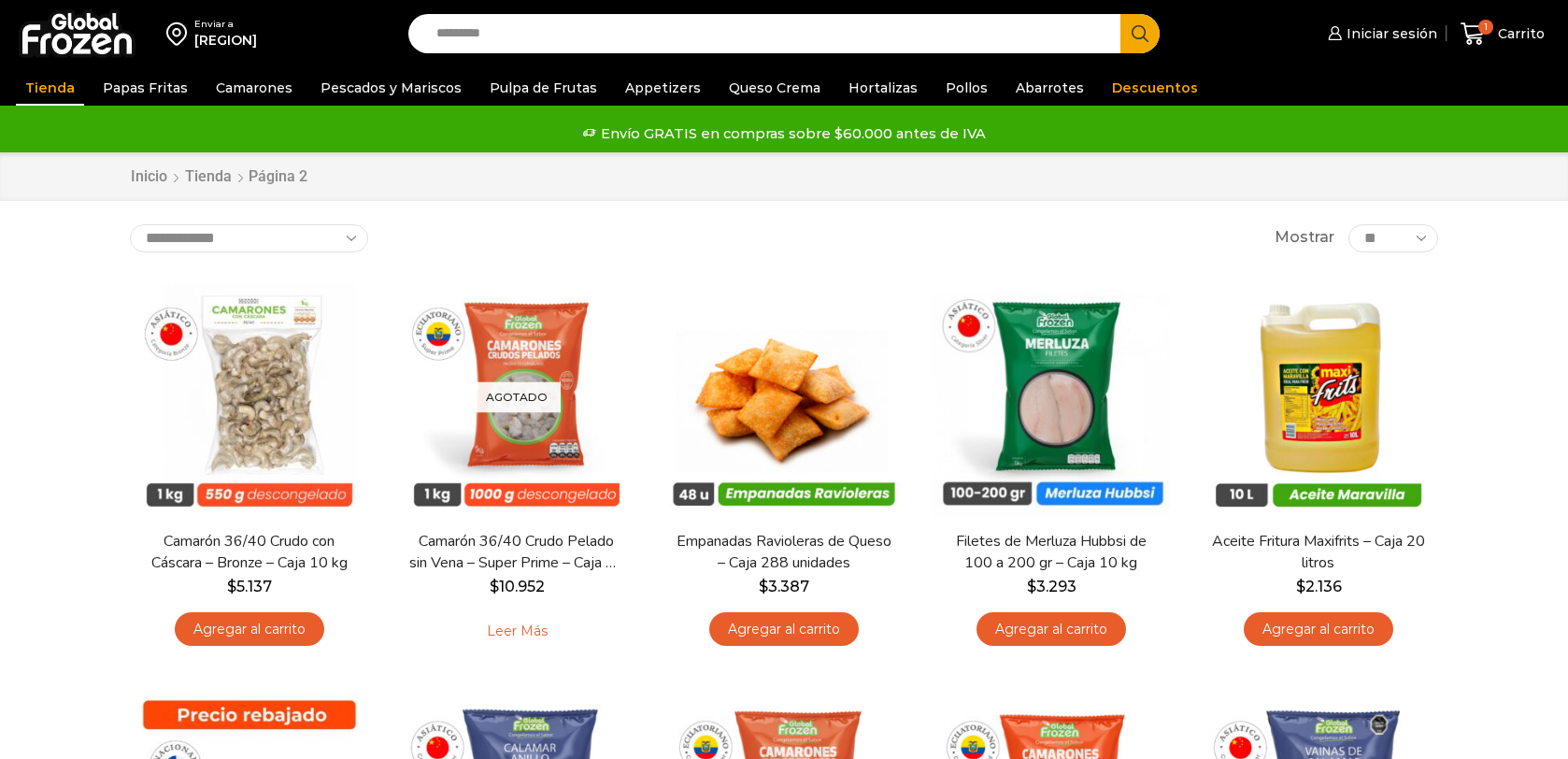 scroll, scrollTop: 0, scrollLeft: 0, axis: both 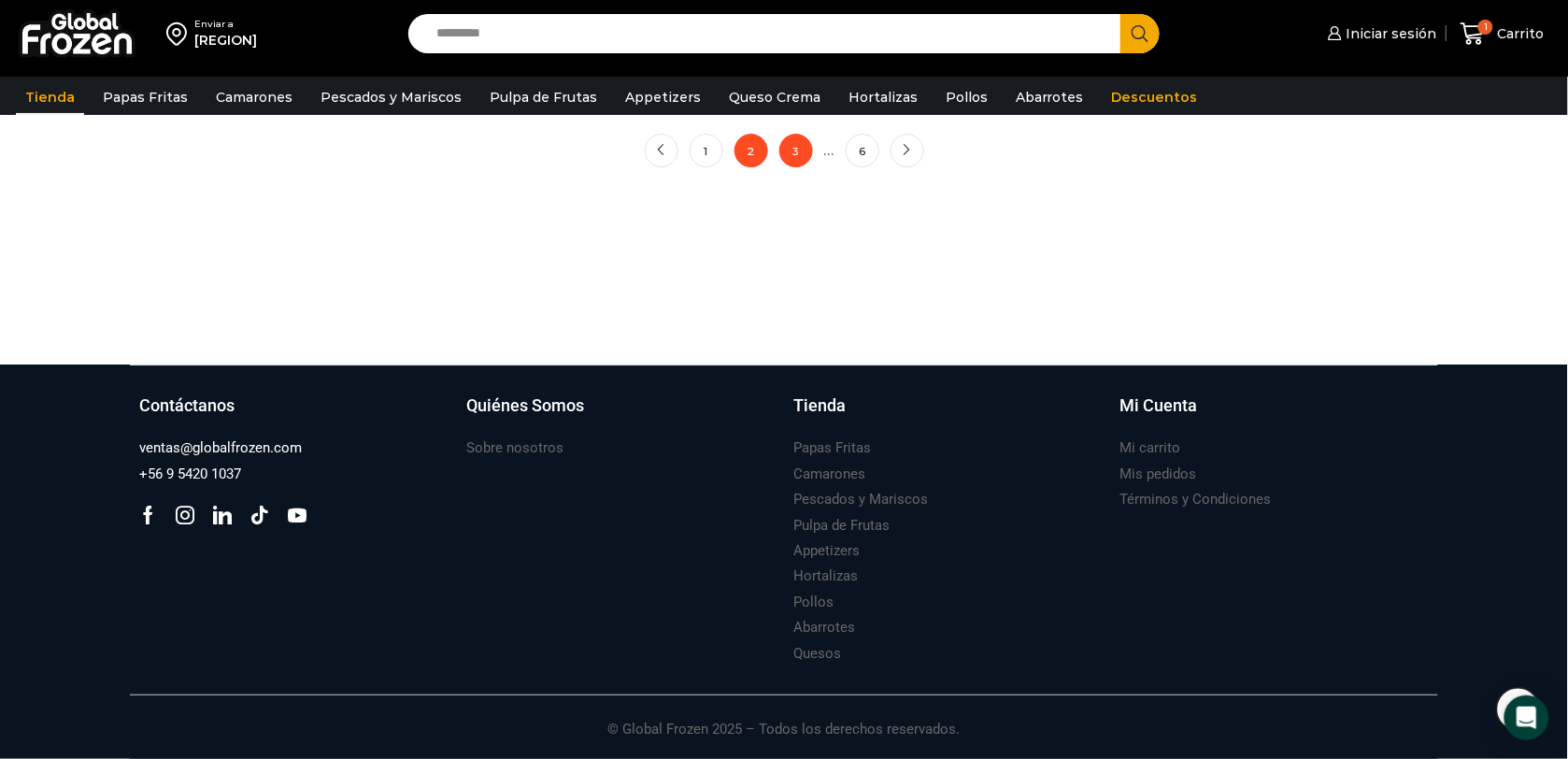 click on "3" at bounding box center [796, 150] 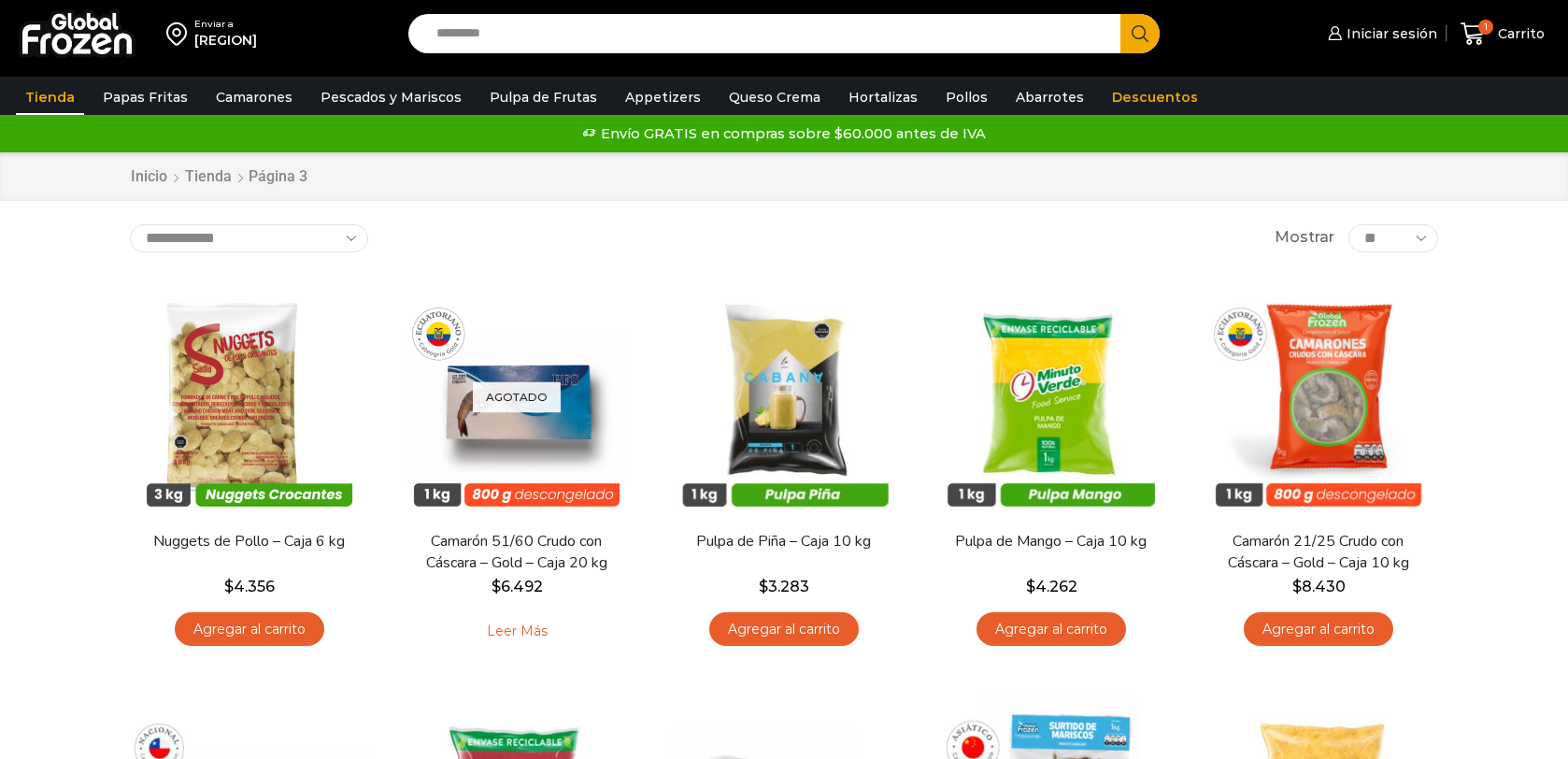 scroll, scrollTop: 0, scrollLeft: 0, axis: both 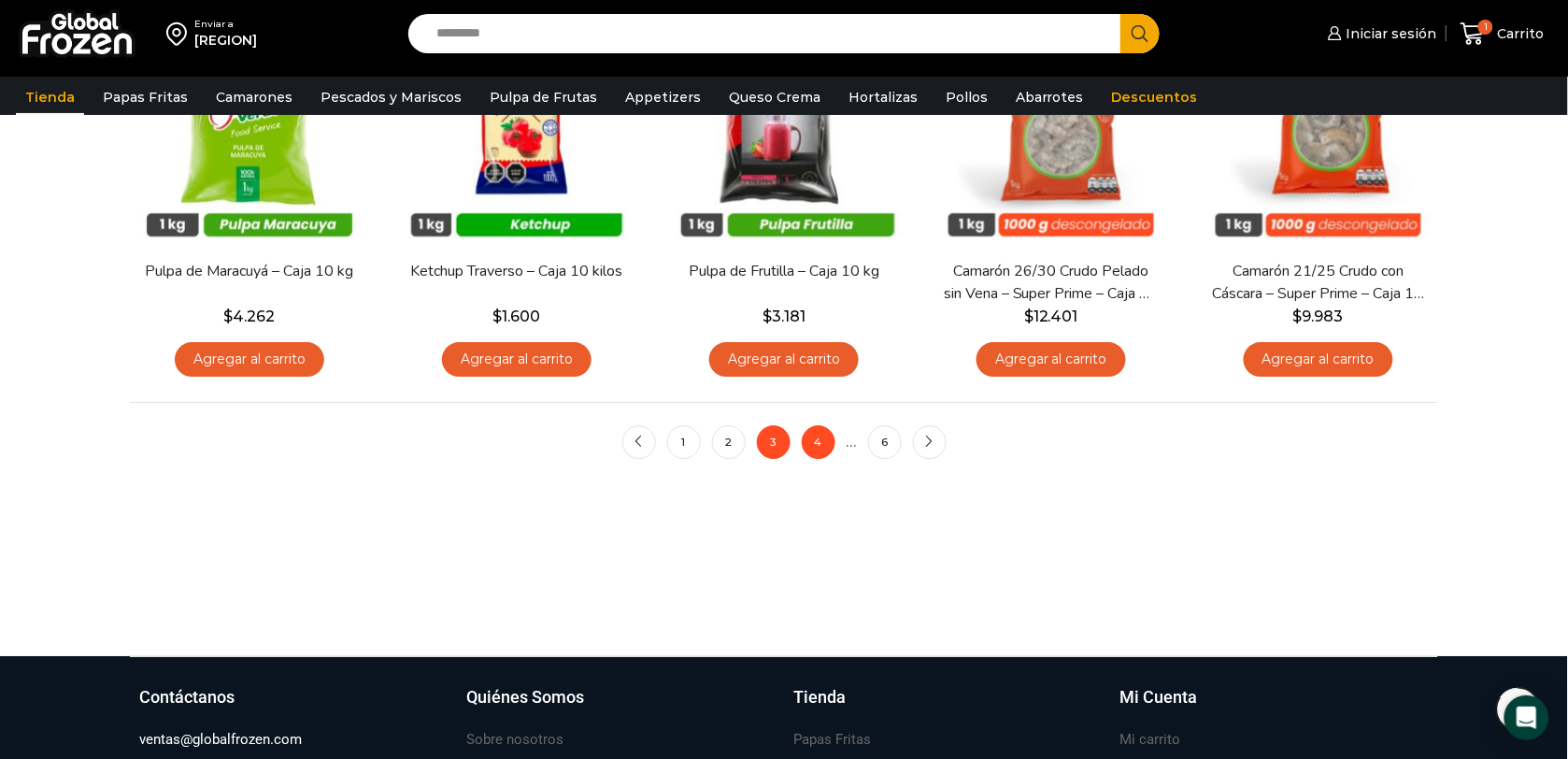 click on "4" at bounding box center (819, 442) 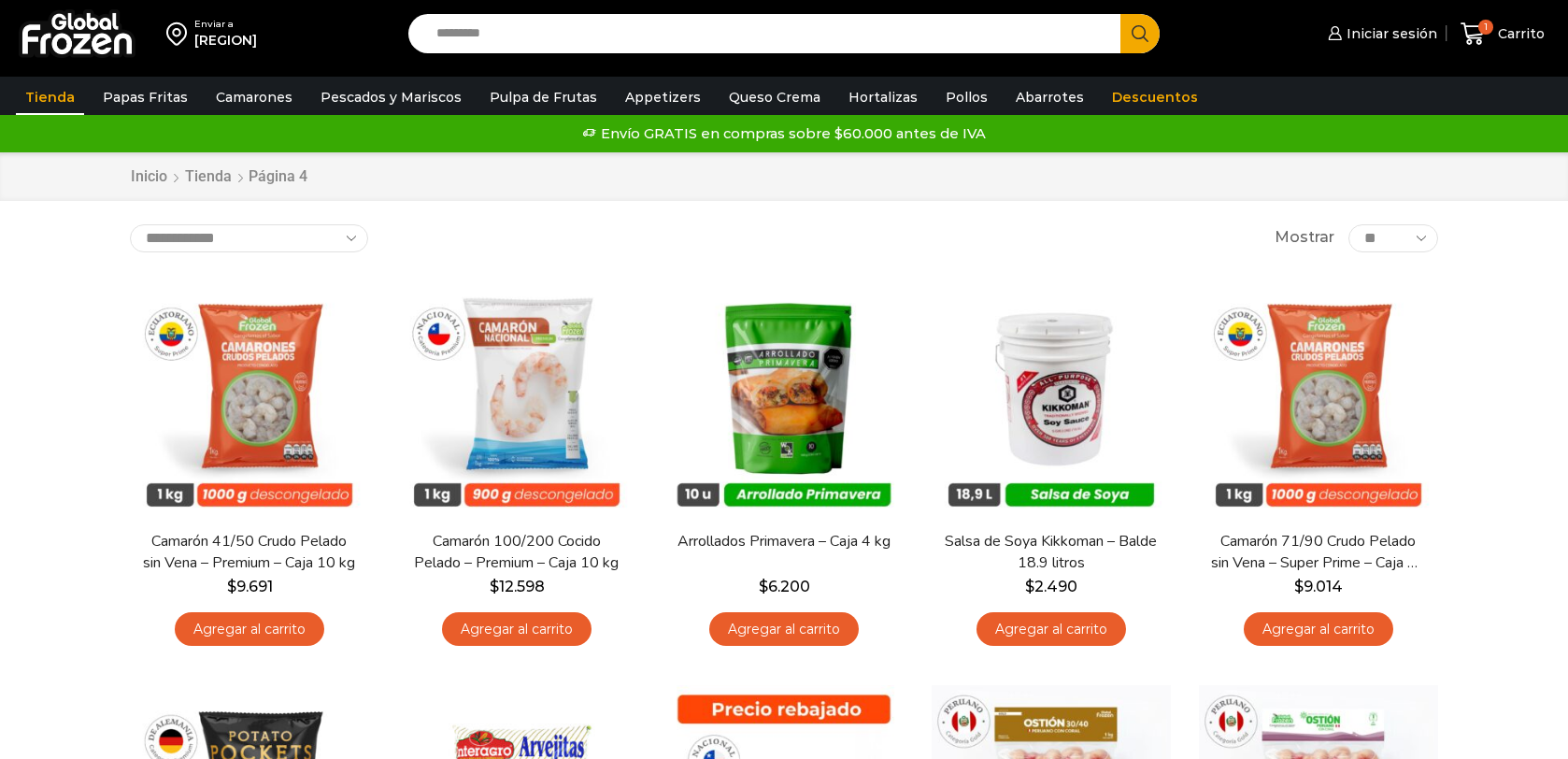 scroll, scrollTop: 0, scrollLeft: 0, axis: both 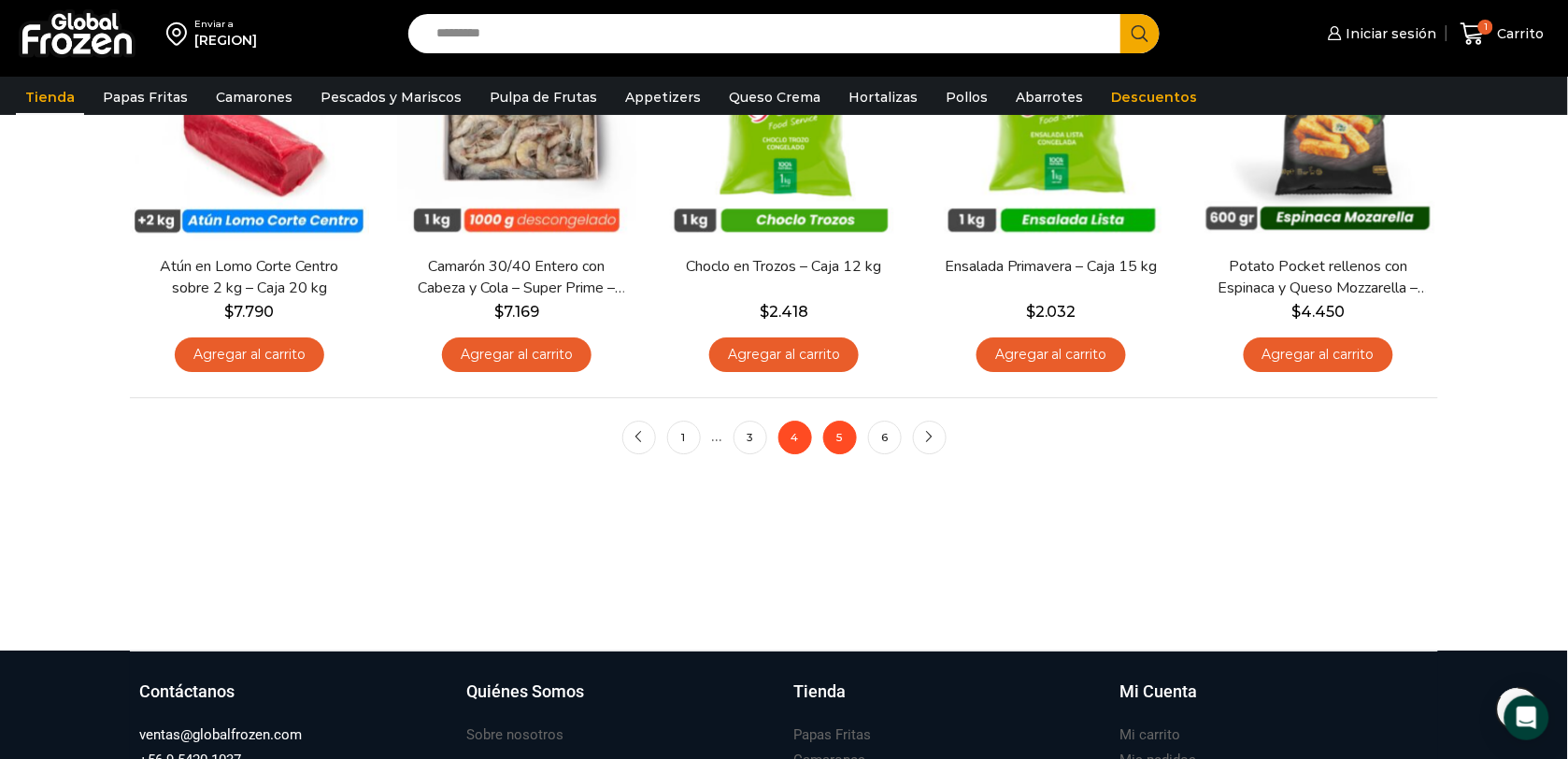 click on "5" at bounding box center (840, 437) 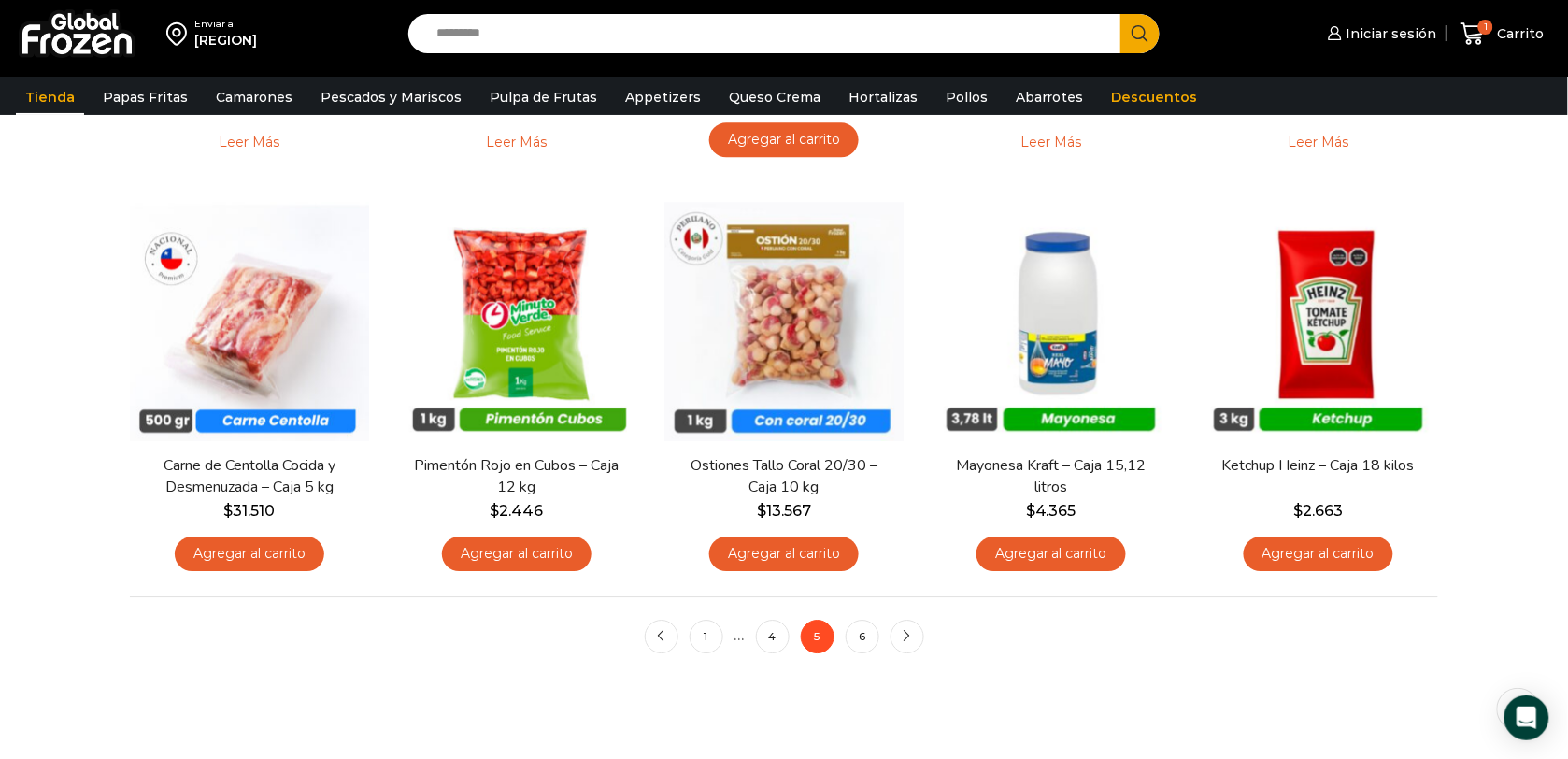 scroll, scrollTop: 1402, scrollLeft: 0, axis: vertical 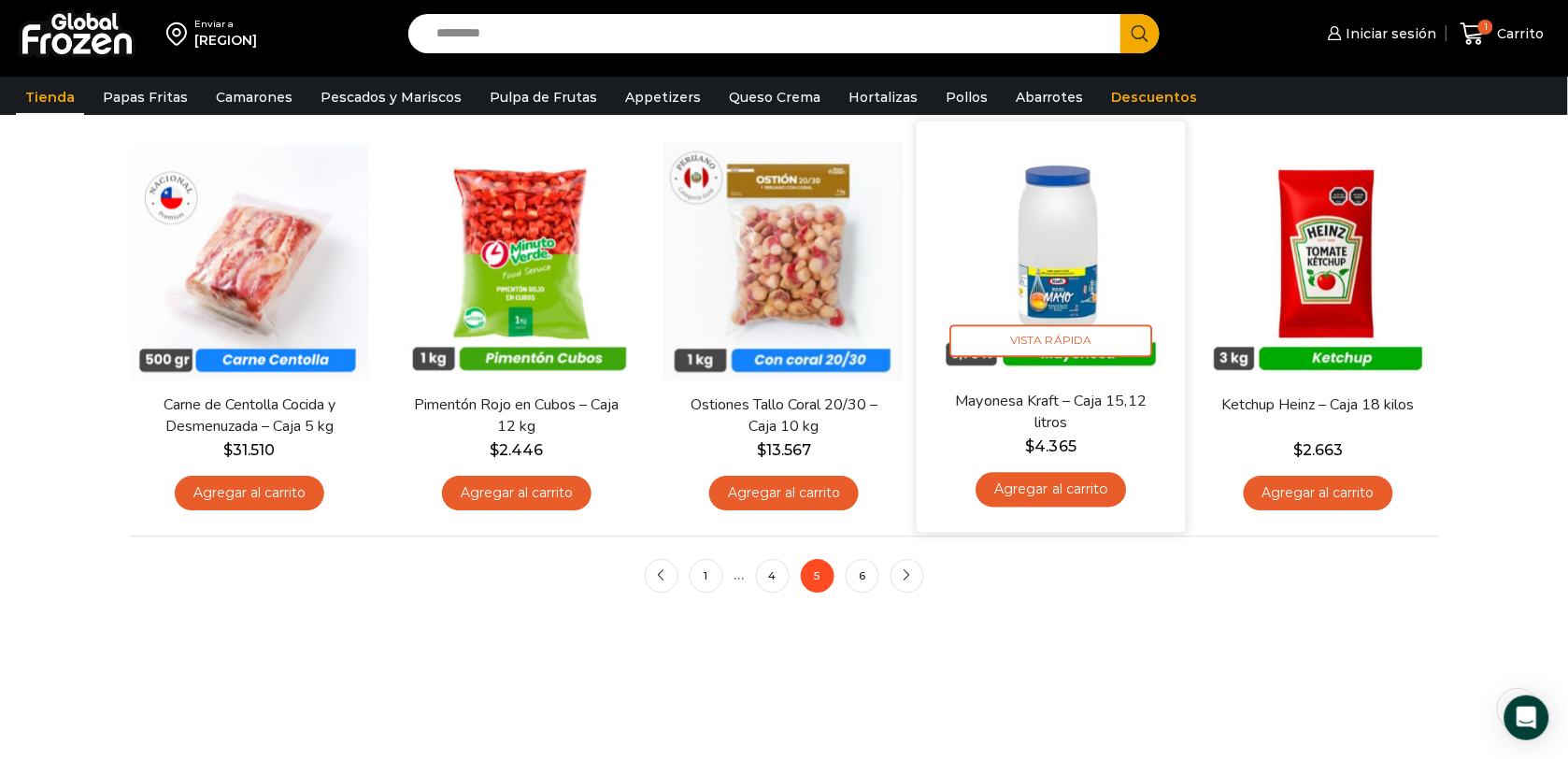 click at bounding box center (1051, 255) 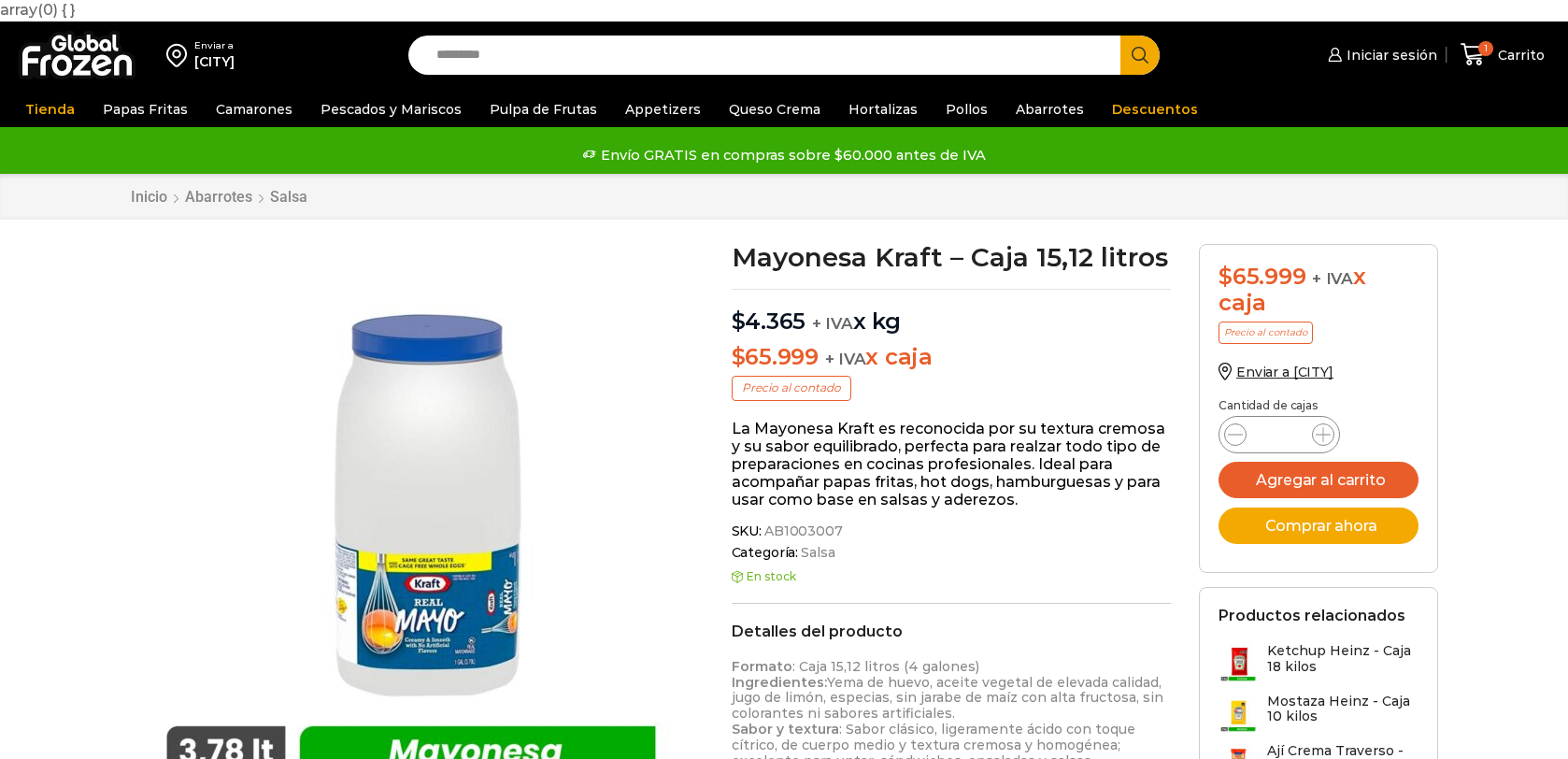 scroll, scrollTop: 1, scrollLeft: 0, axis: vertical 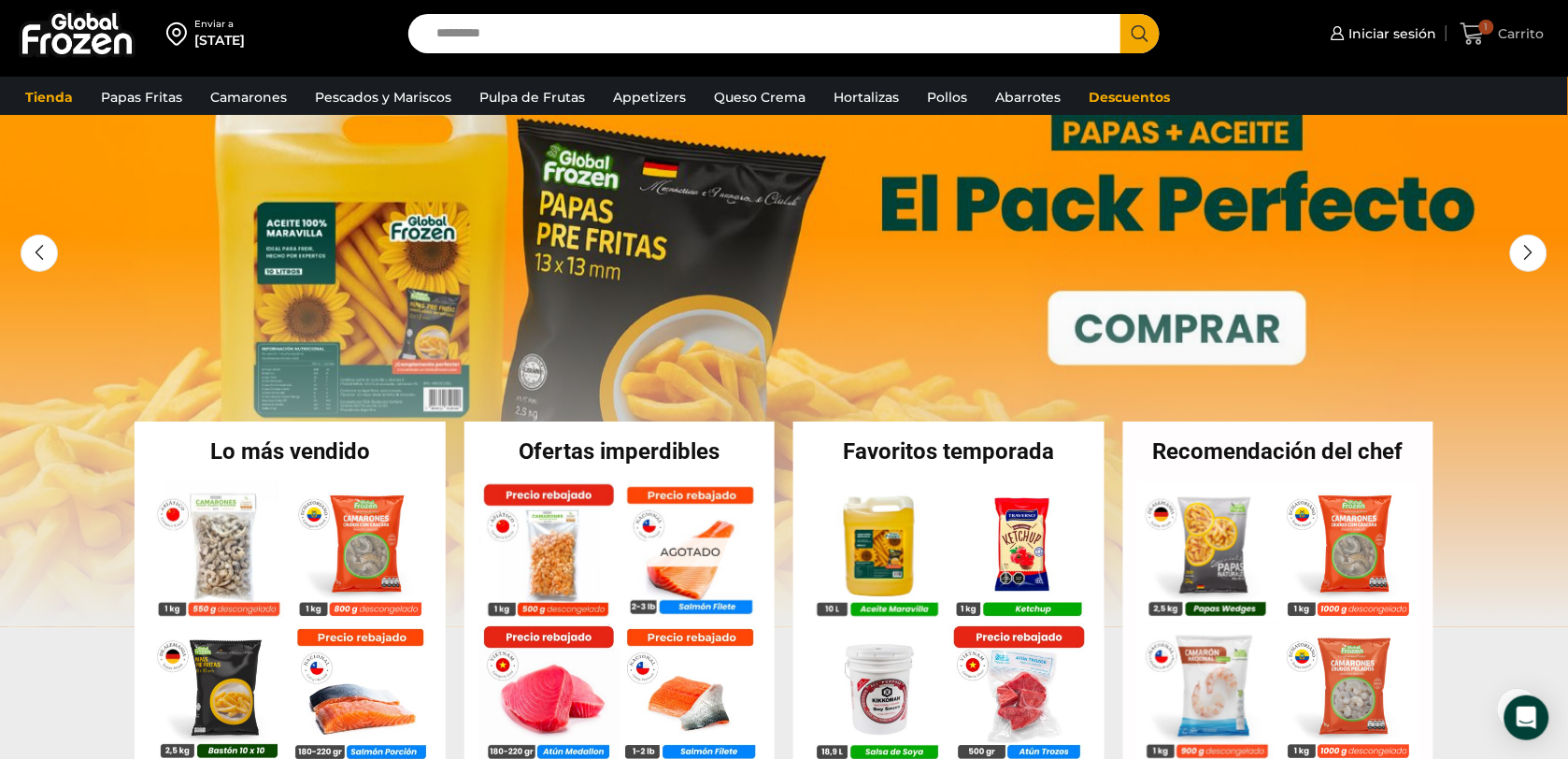 click on "1" at bounding box center [1487, 27] 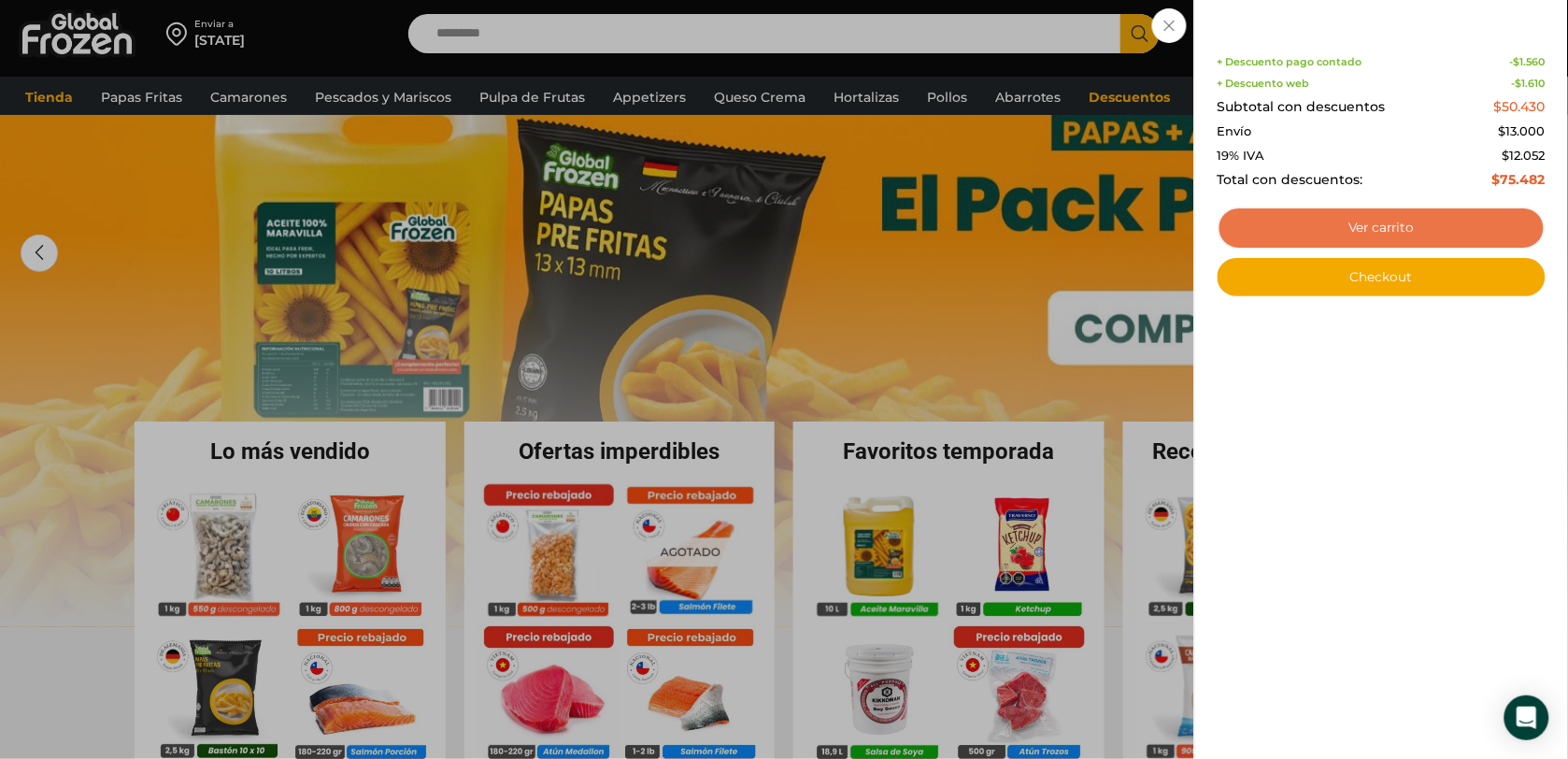 click on "Ver carrito" at bounding box center [1381, 228] 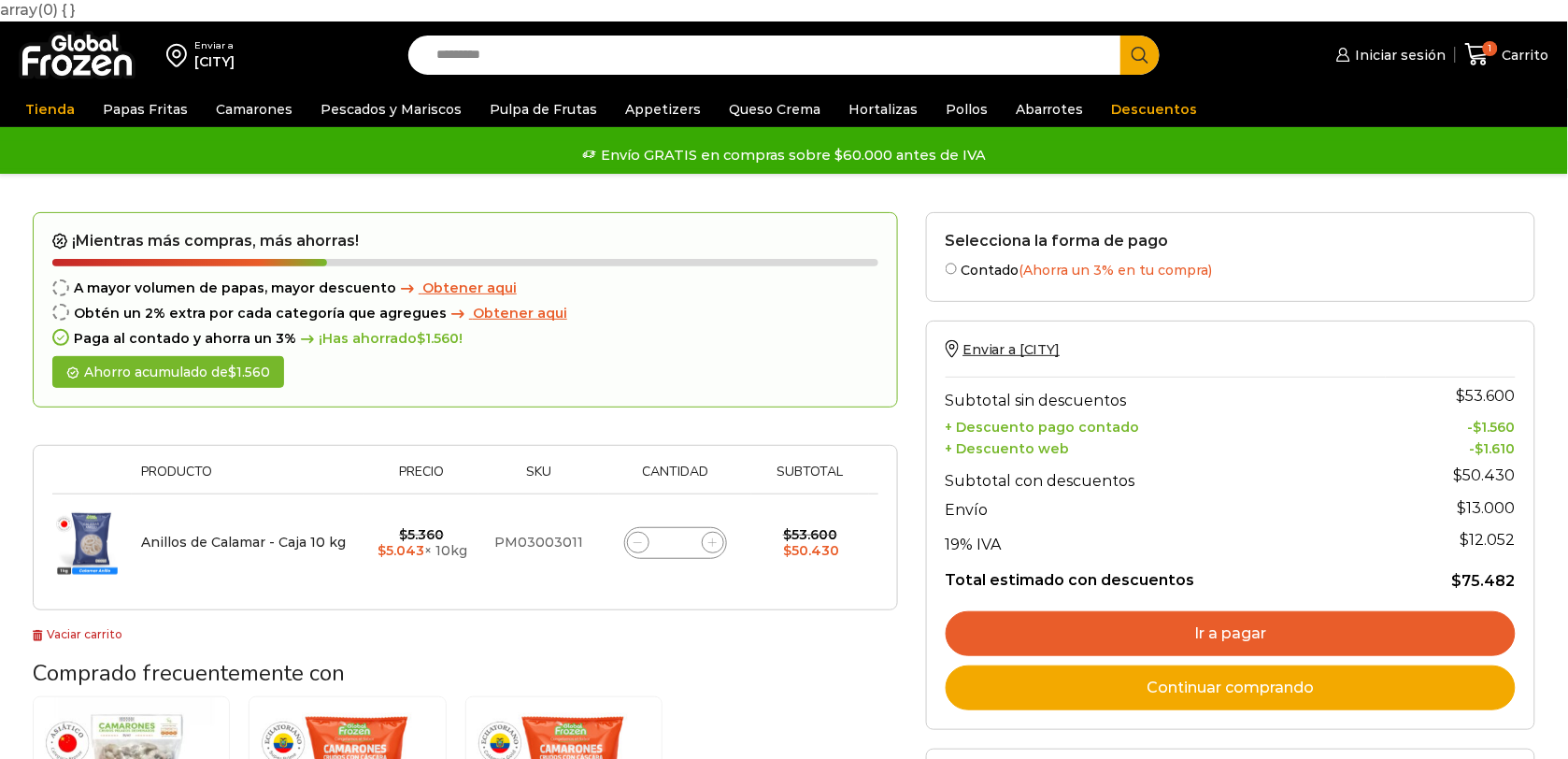 scroll, scrollTop: 0, scrollLeft: 0, axis: both 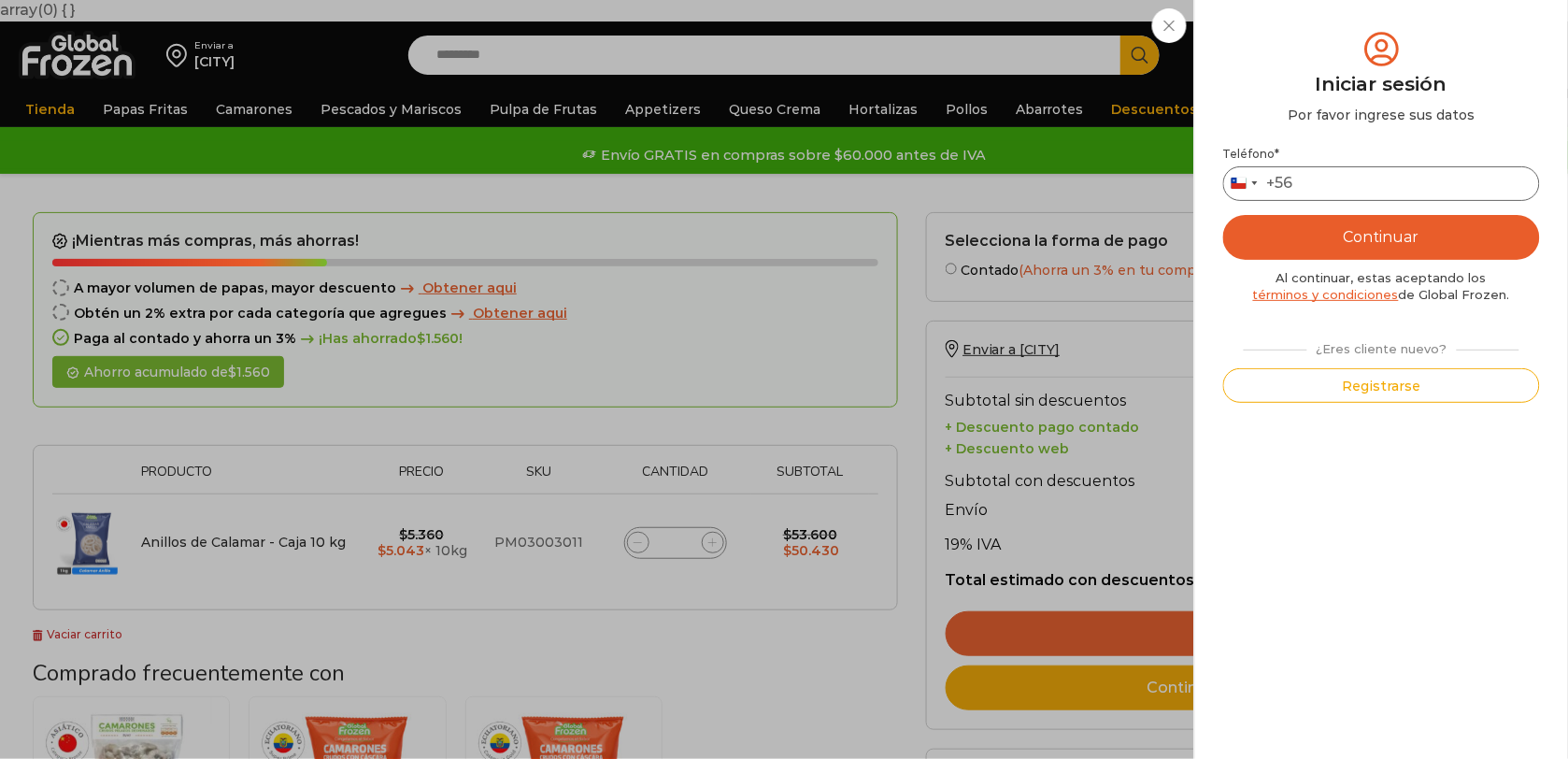 click on "Teléfono
*" at bounding box center [1381, 183] 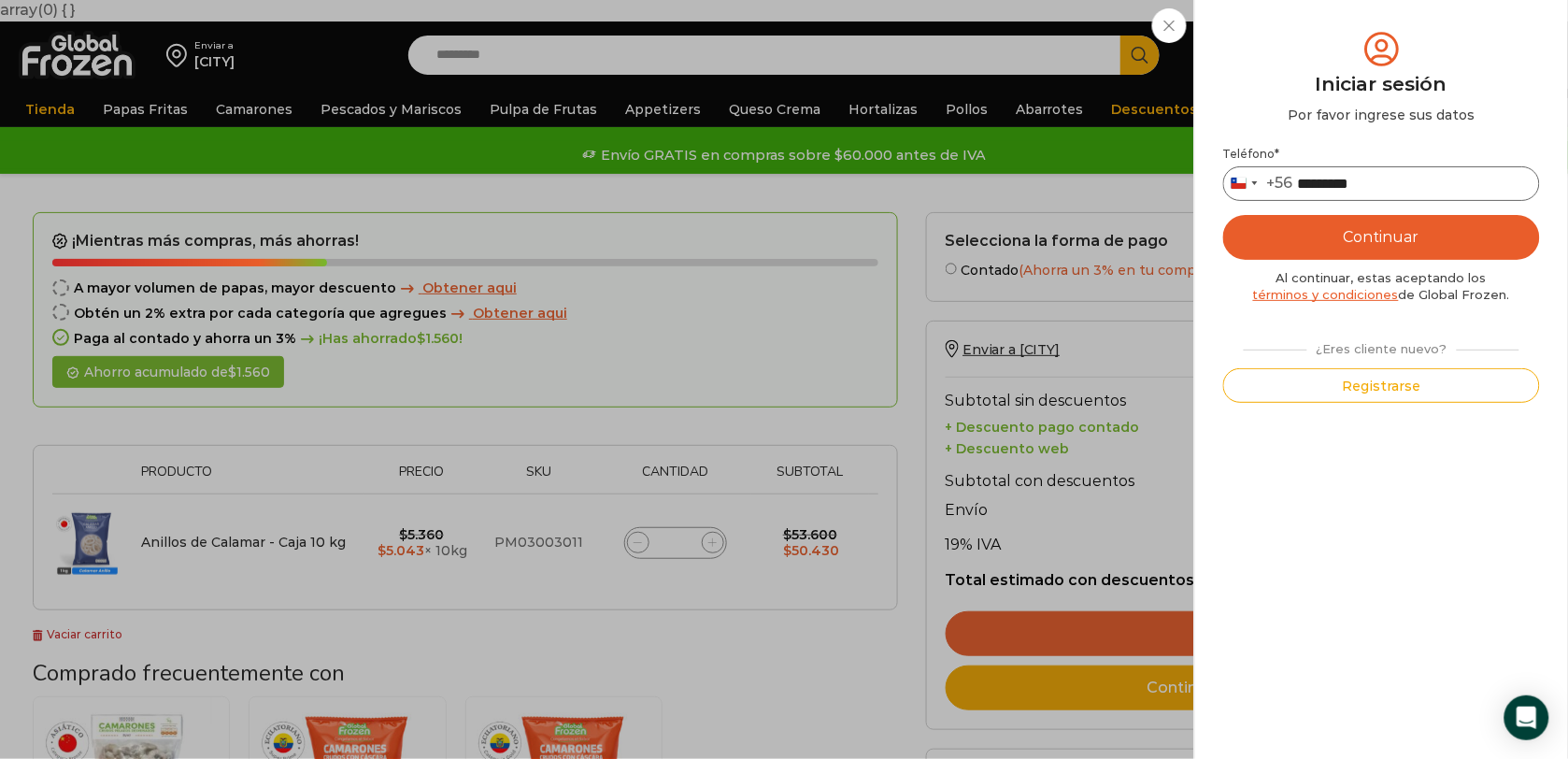 type on "*********" 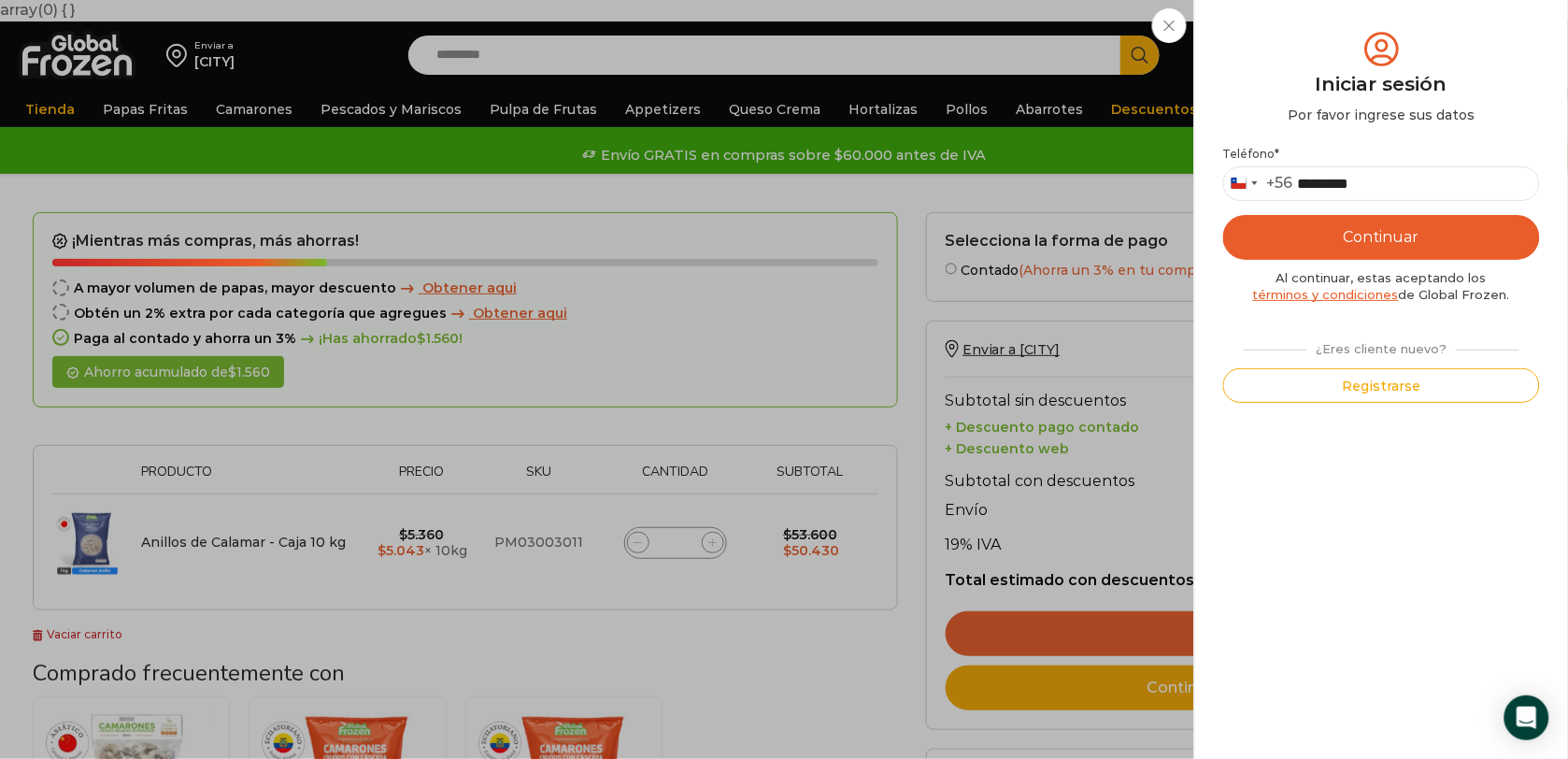 click on "Continuar" at bounding box center [1381, 237] 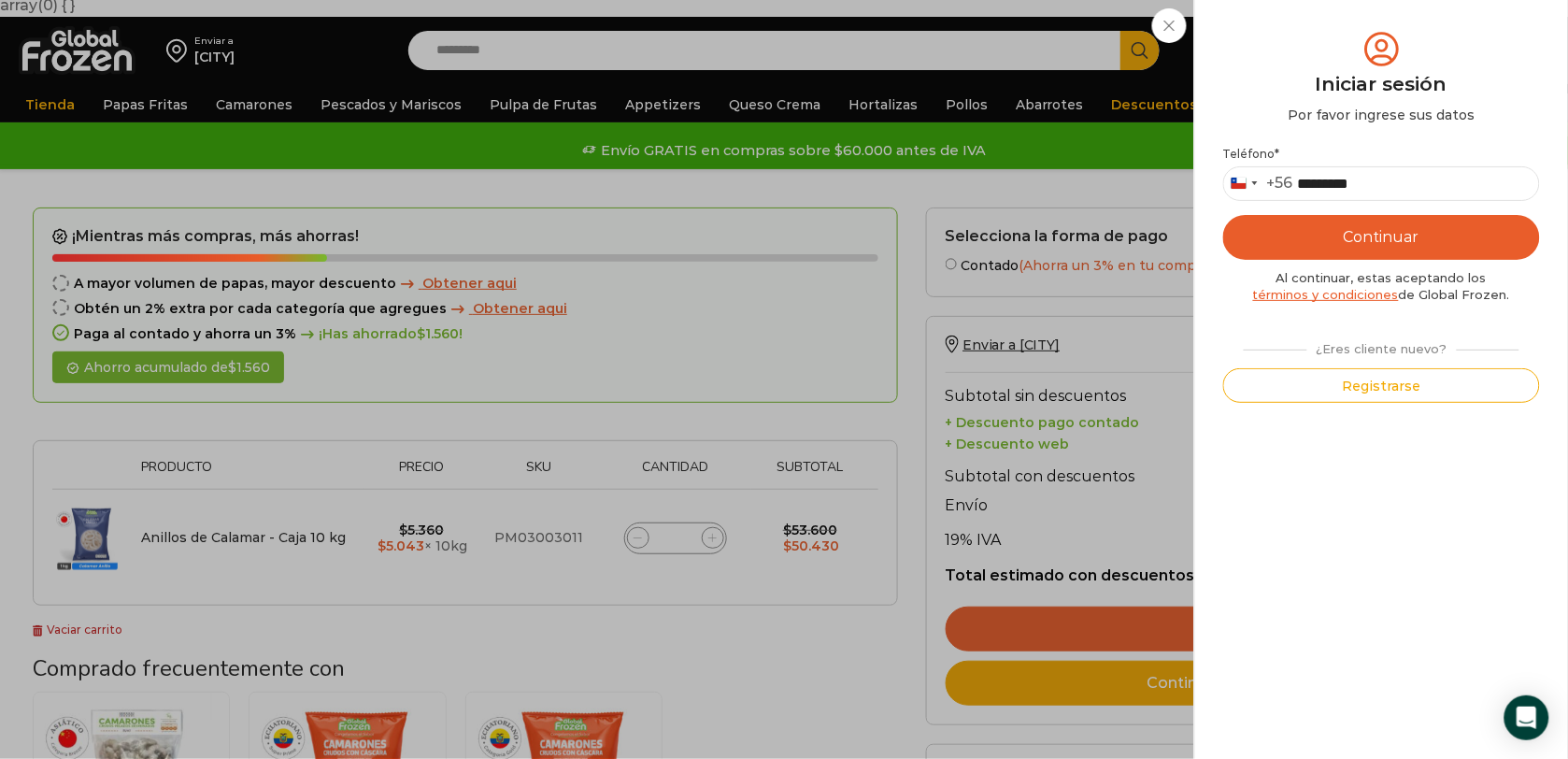 scroll, scrollTop: 0, scrollLeft: 0, axis: both 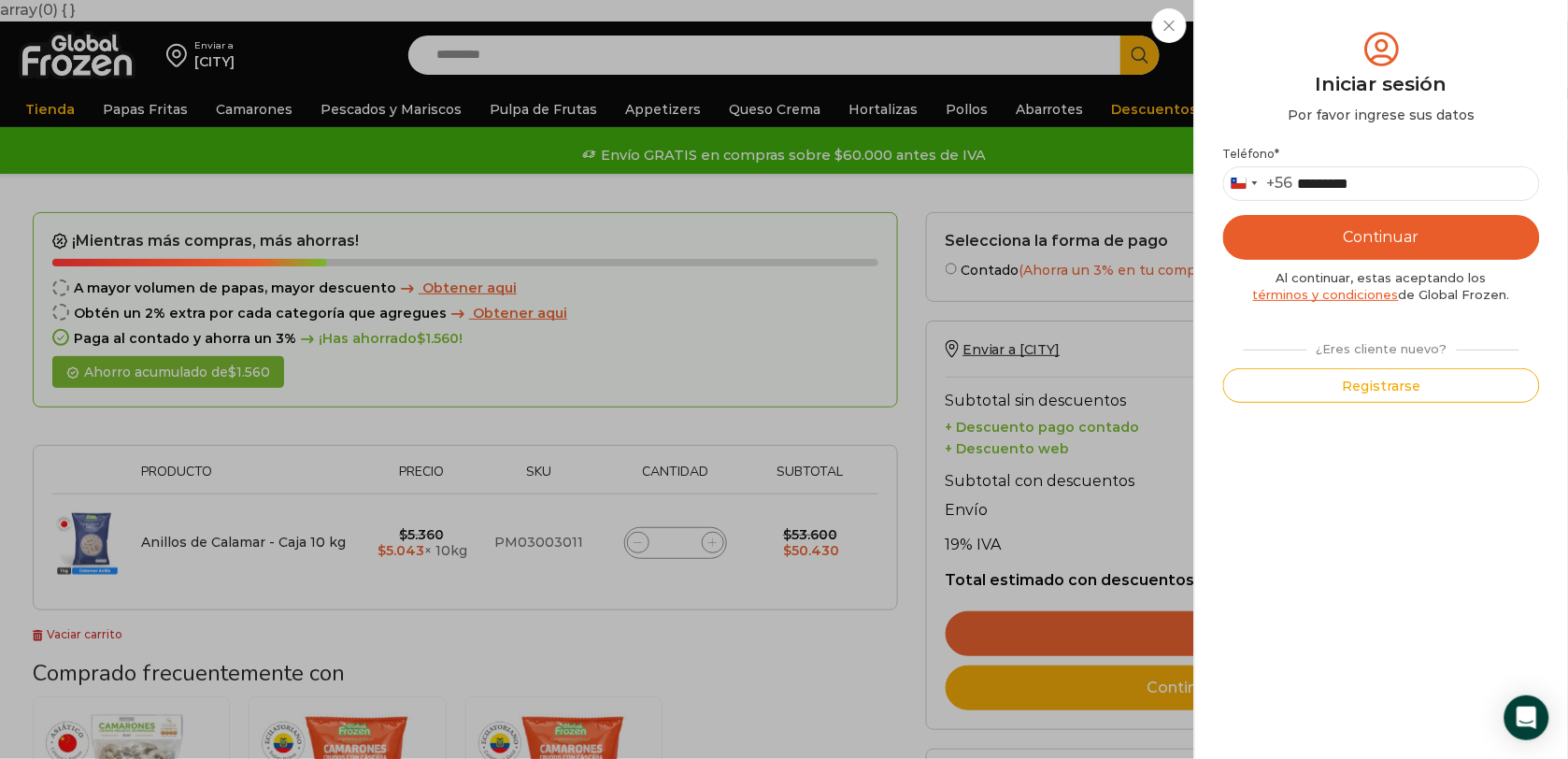 click on "Continuar" at bounding box center (1381, 237) 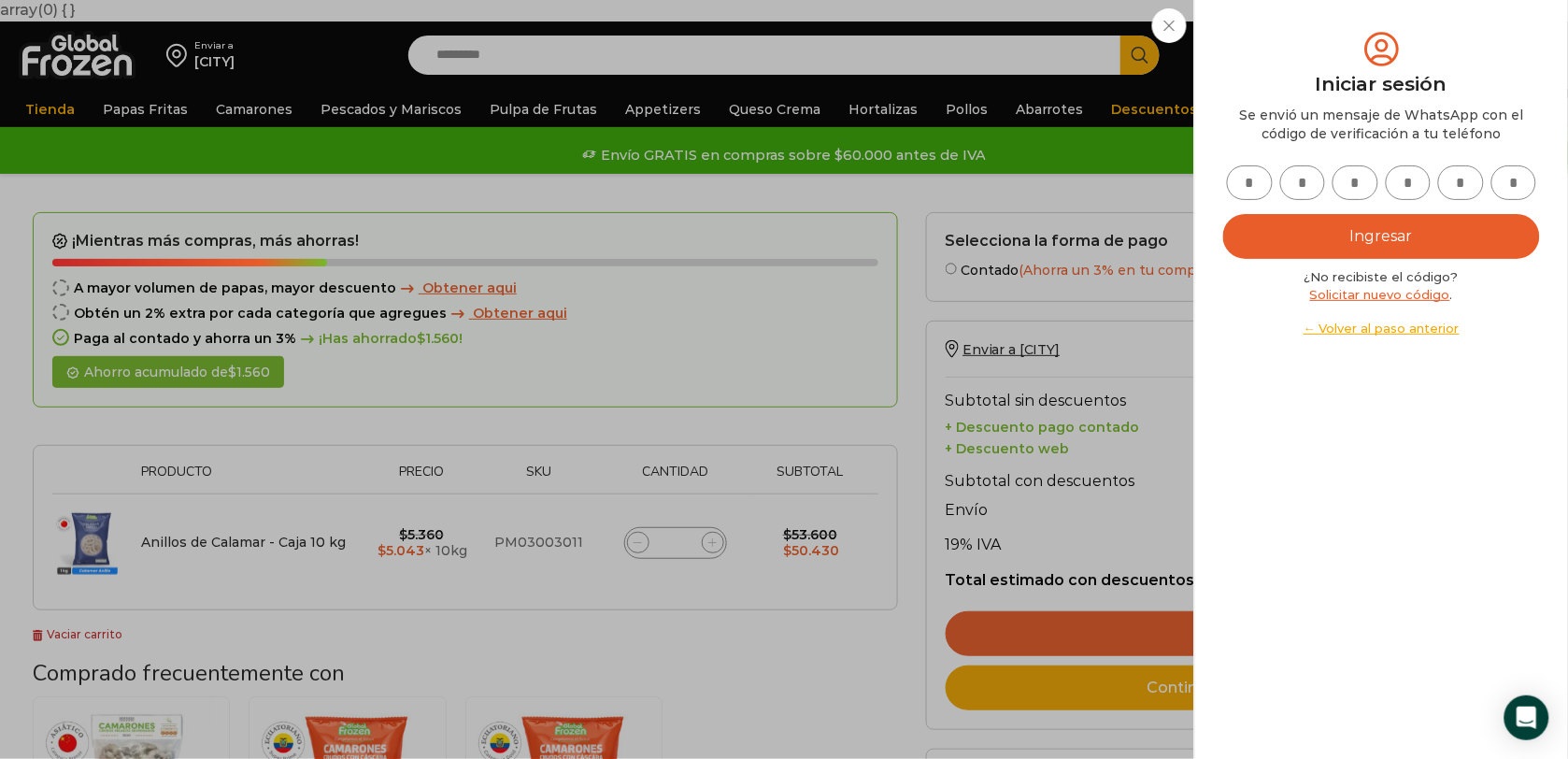 click at bounding box center [1249, 182] 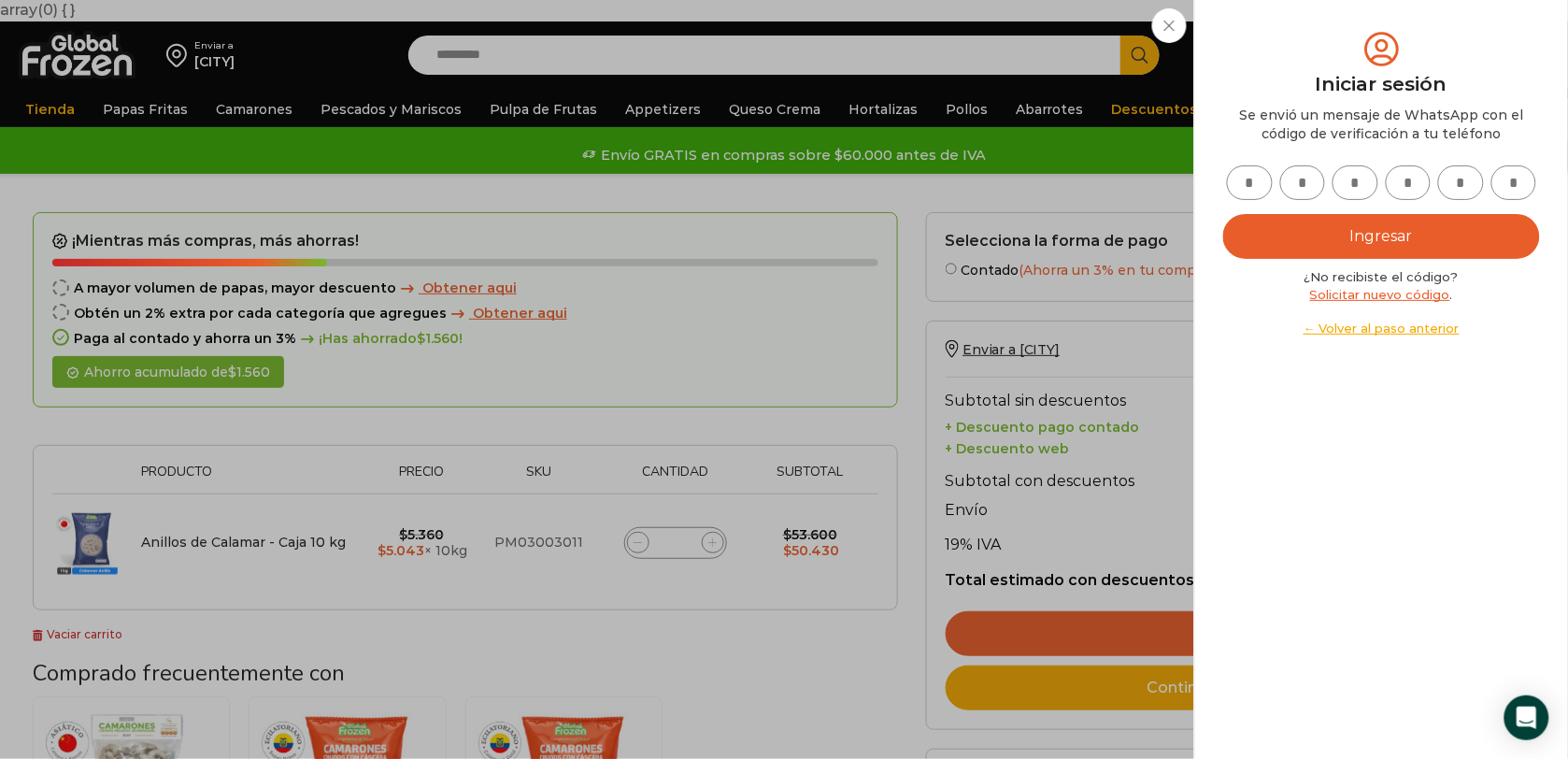 type on "*" 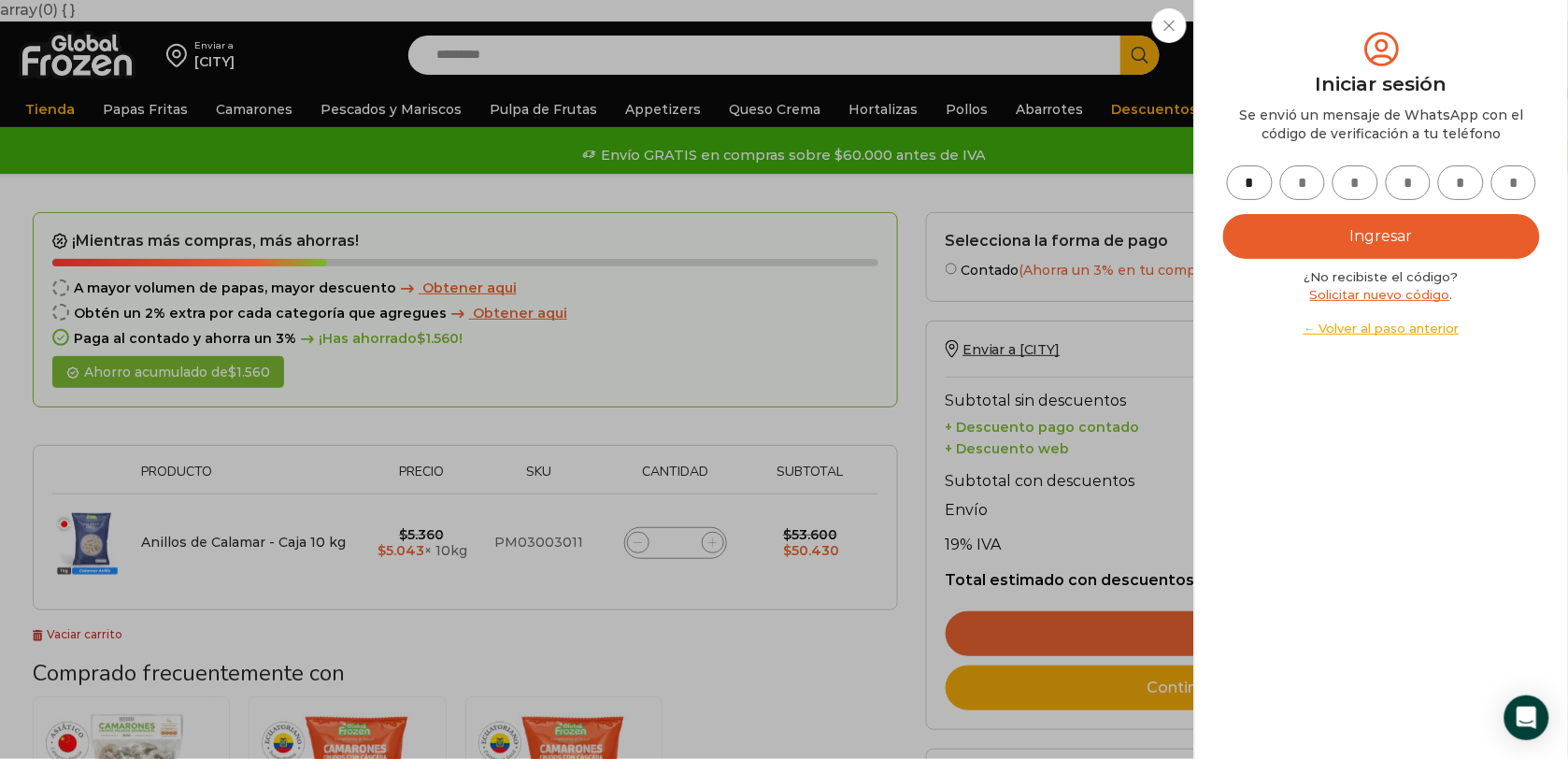 type on "*" 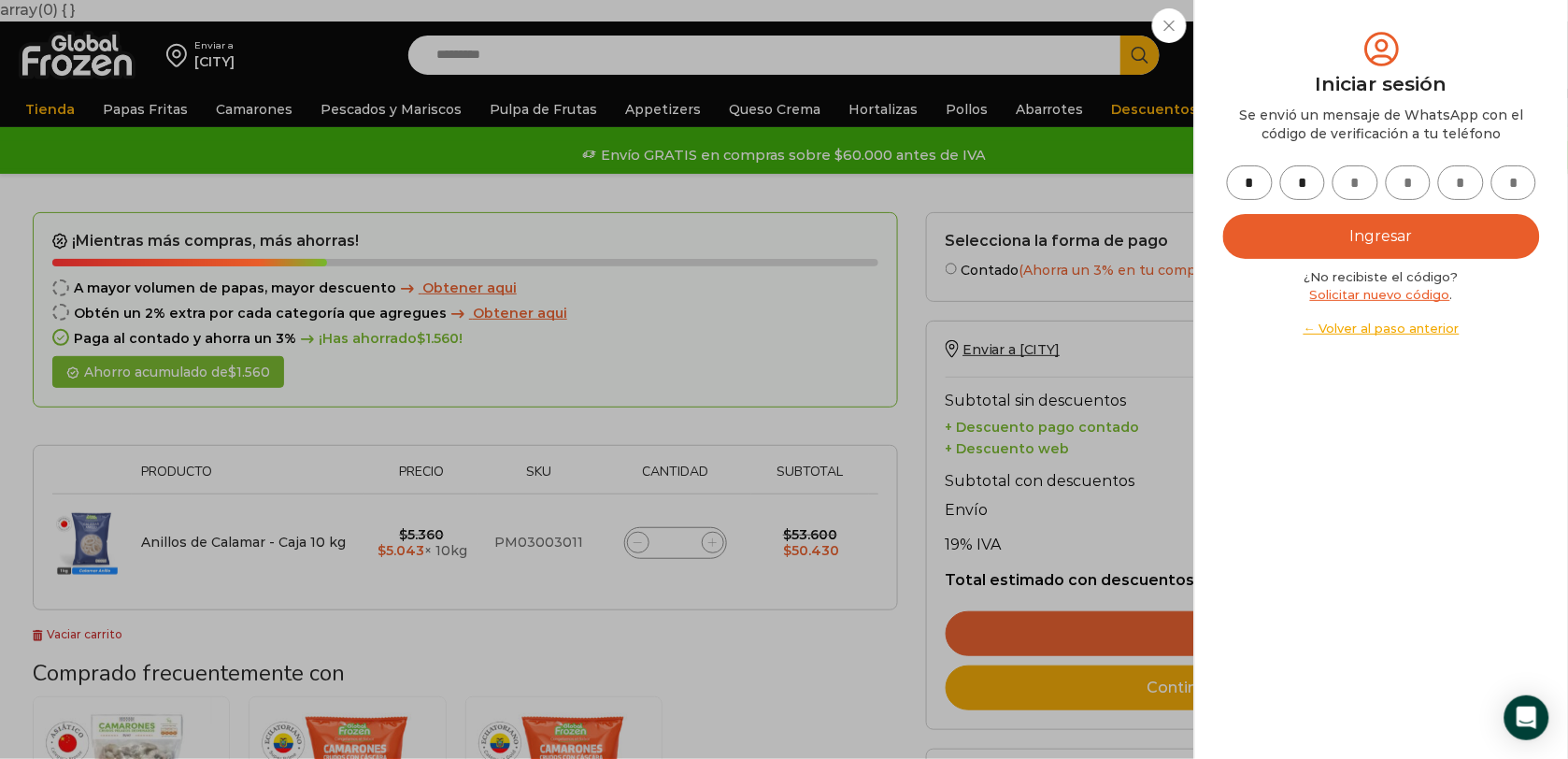 type on "*" 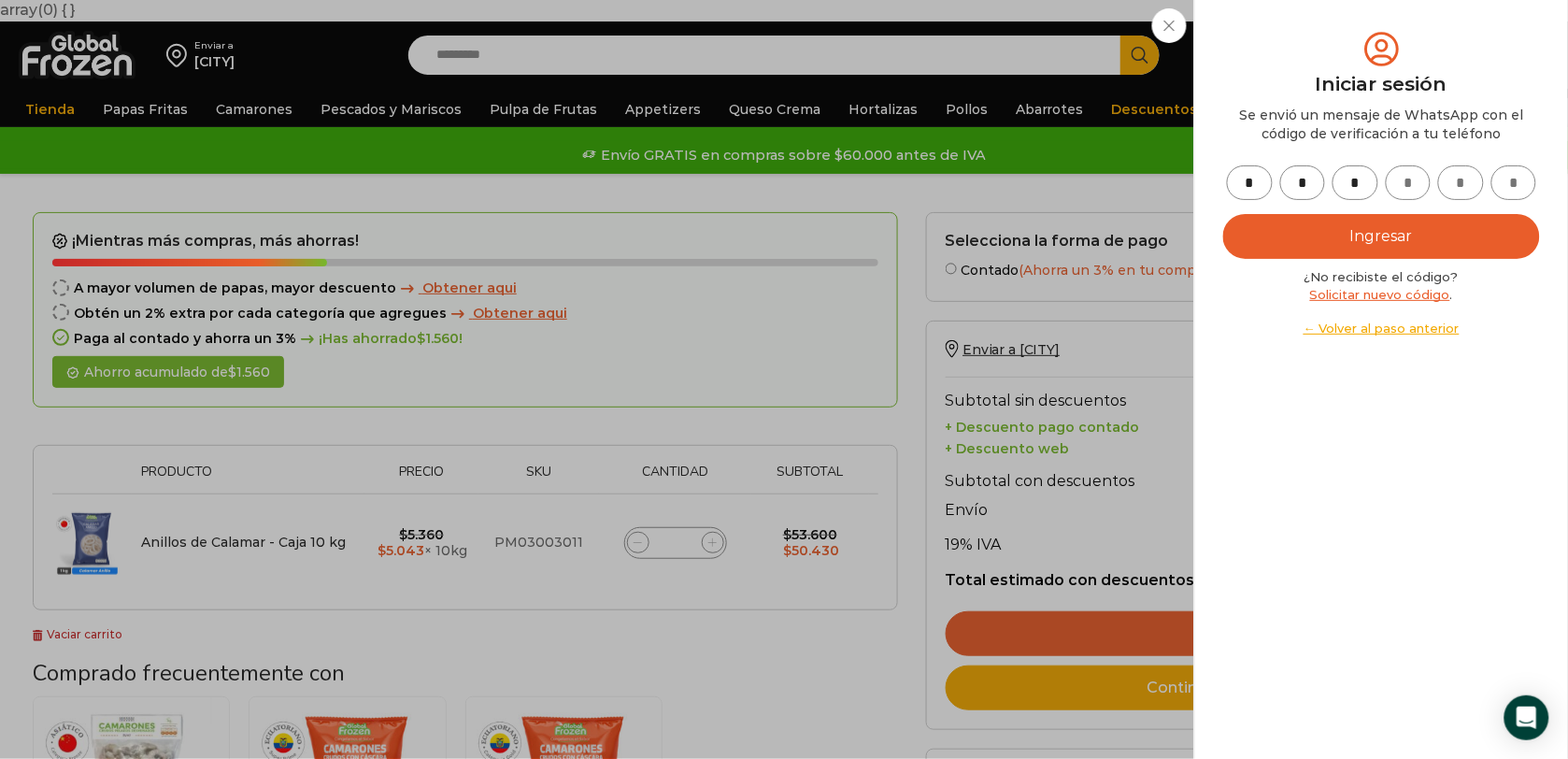 type on "*" 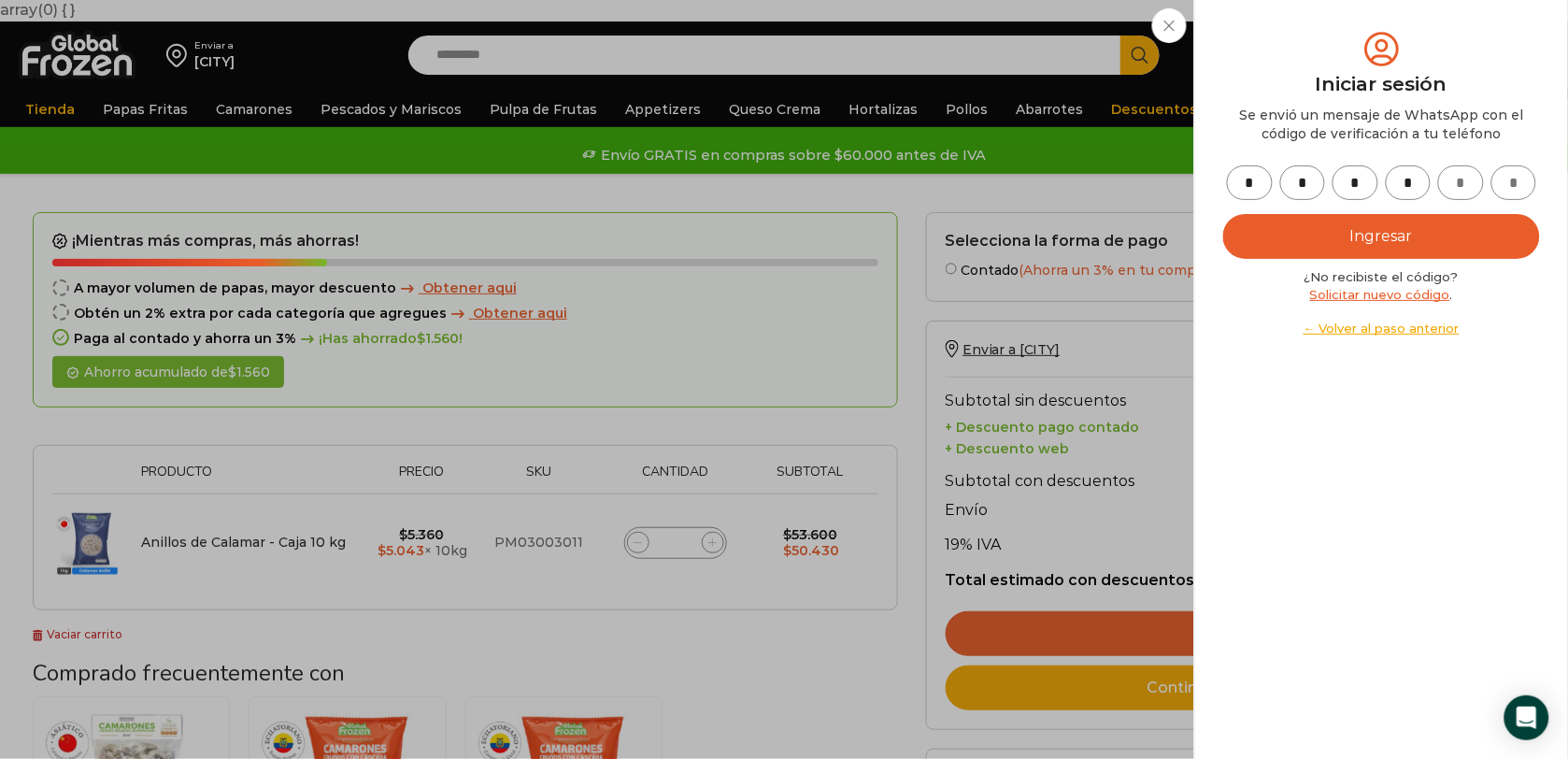 type on "*" 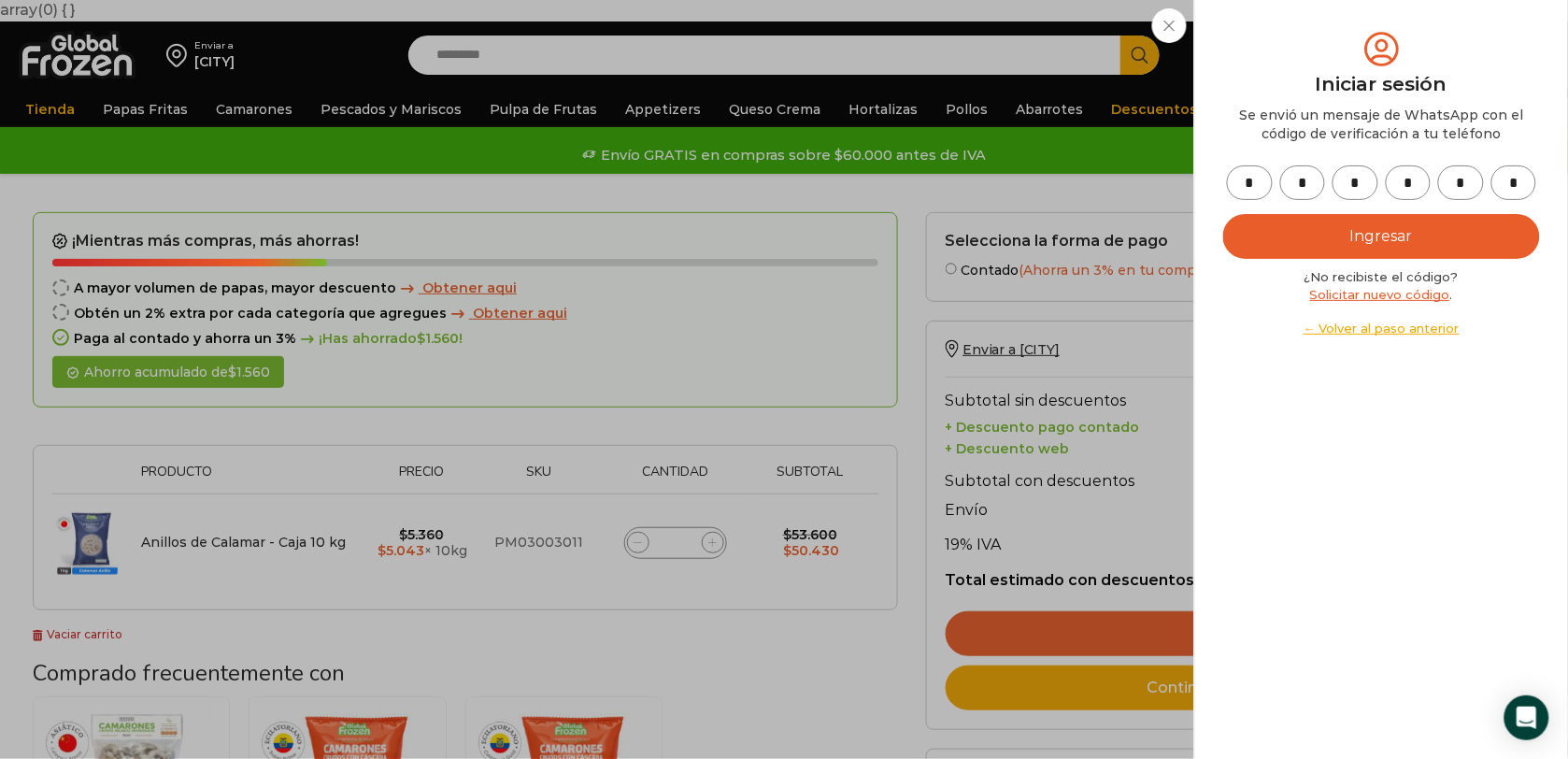 type on "*" 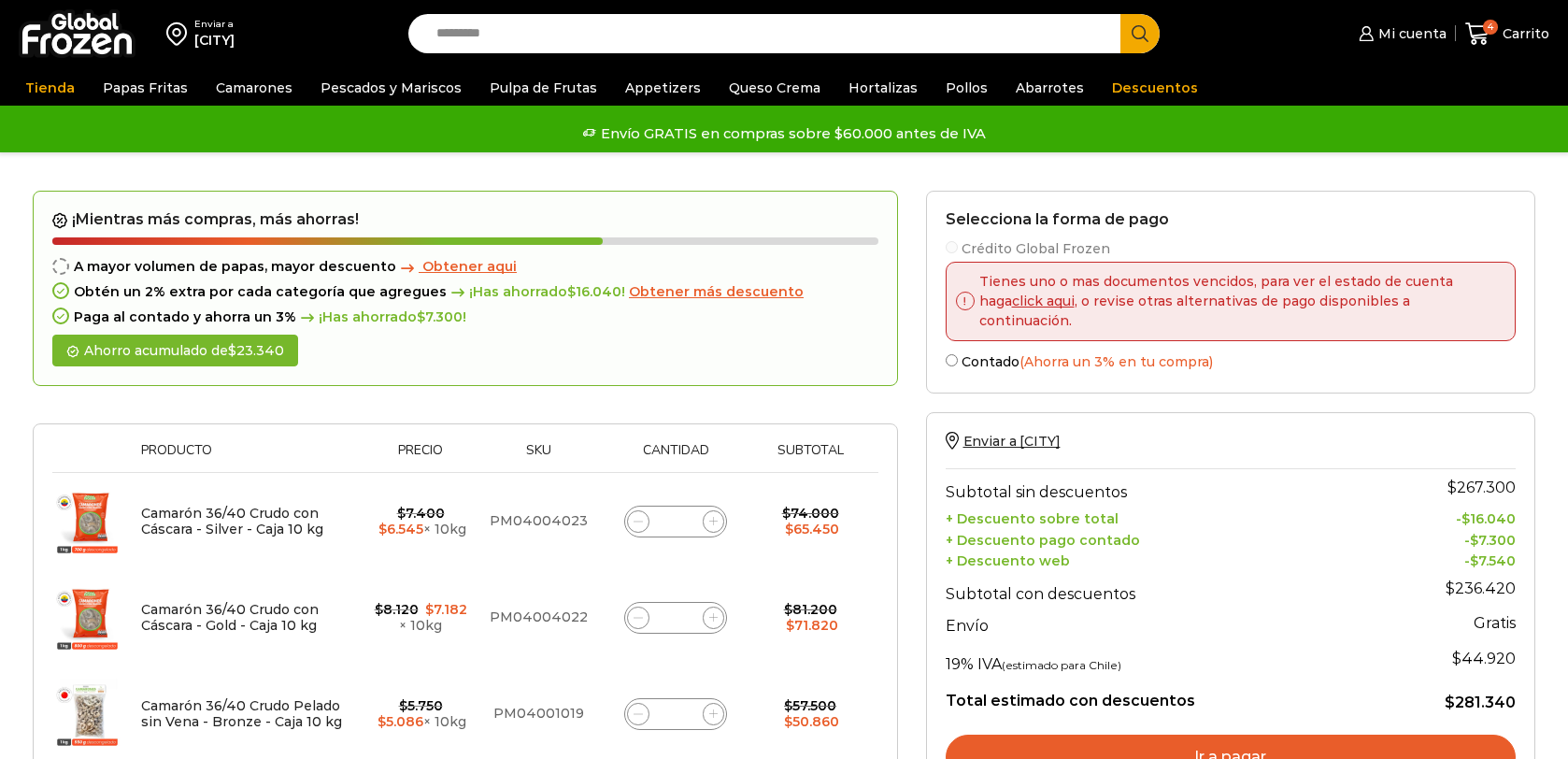 scroll, scrollTop: 0, scrollLeft: 0, axis: both 